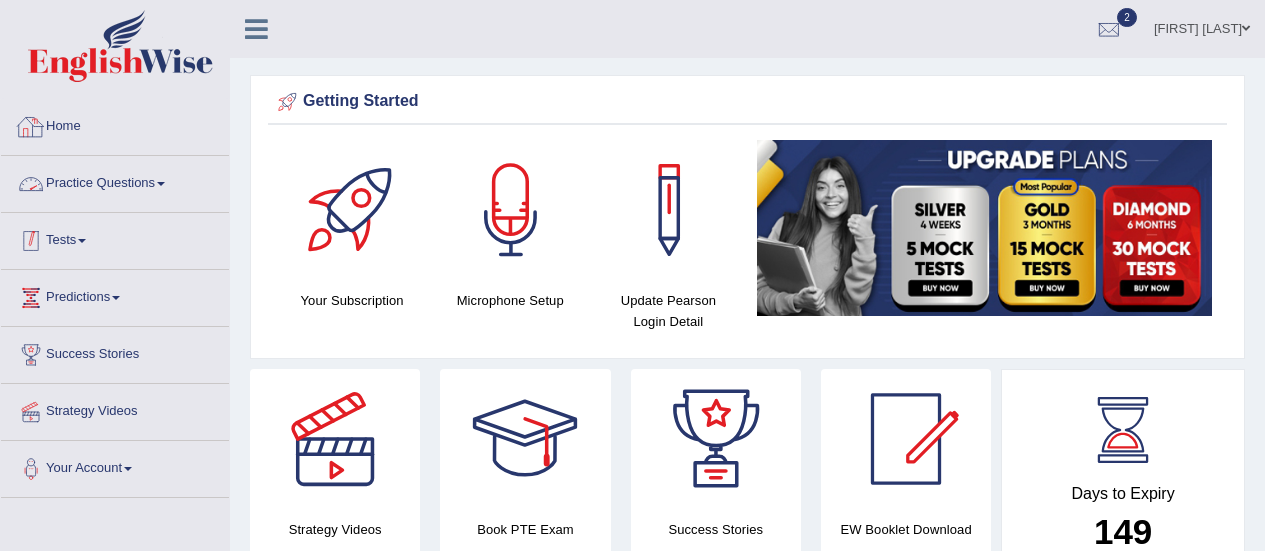 scroll, scrollTop: 0, scrollLeft: 0, axis: both 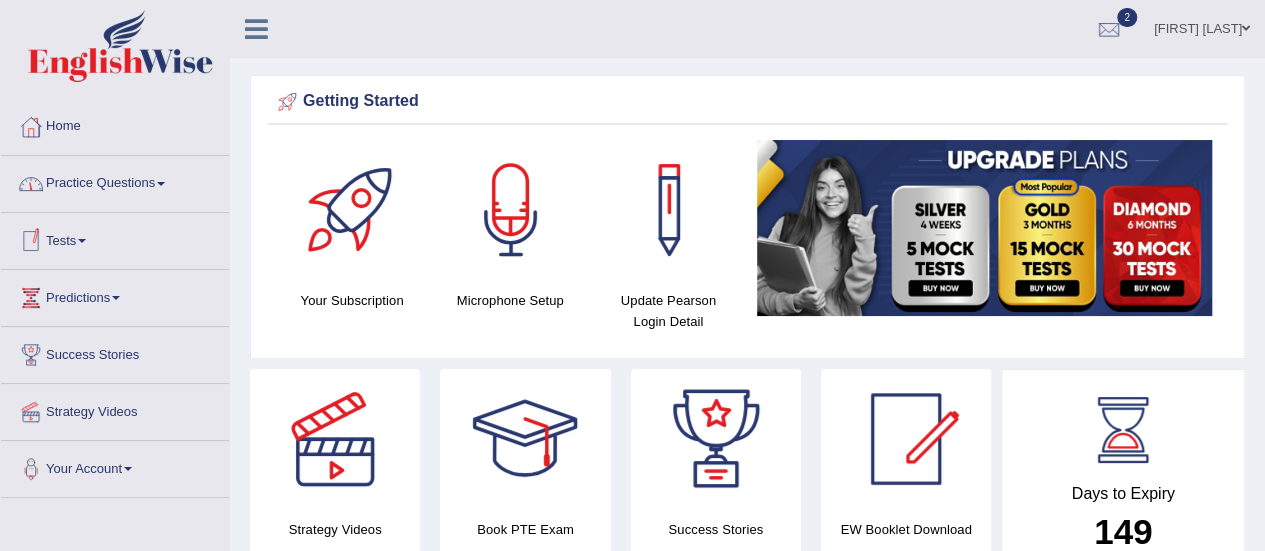 click at bounding box center (161, 184) 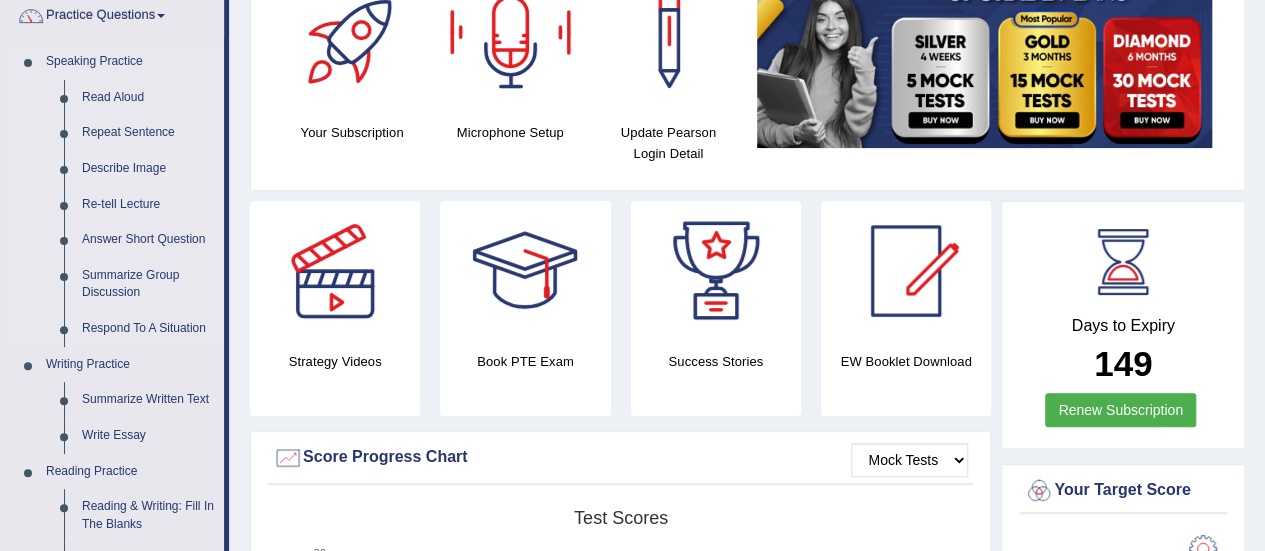 scroll, scrollTop: 300, scrollLeft: 0, axis: vertical 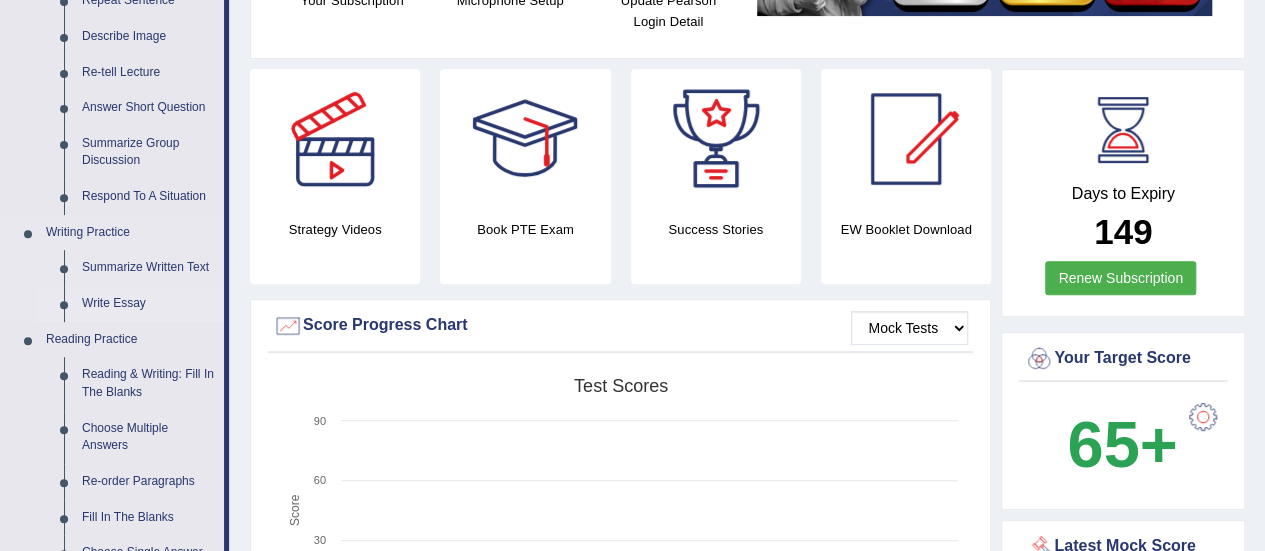 click on "Write Essay" at bounding box center (148, 304) 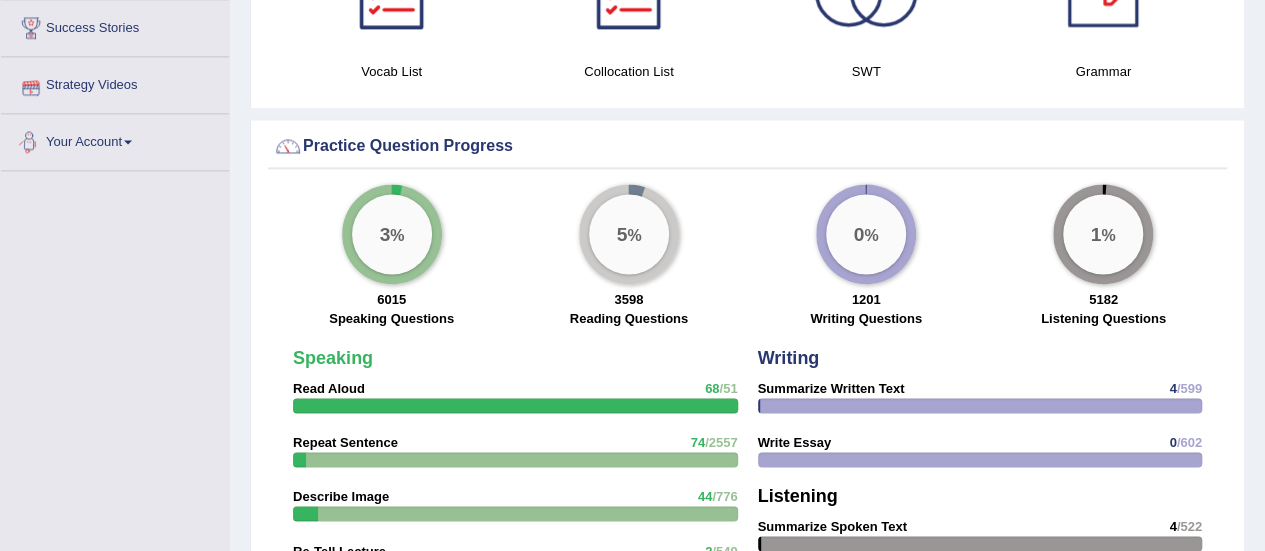scroll, scrollTop: 1296, scrollLeft: 0, axis: vertical 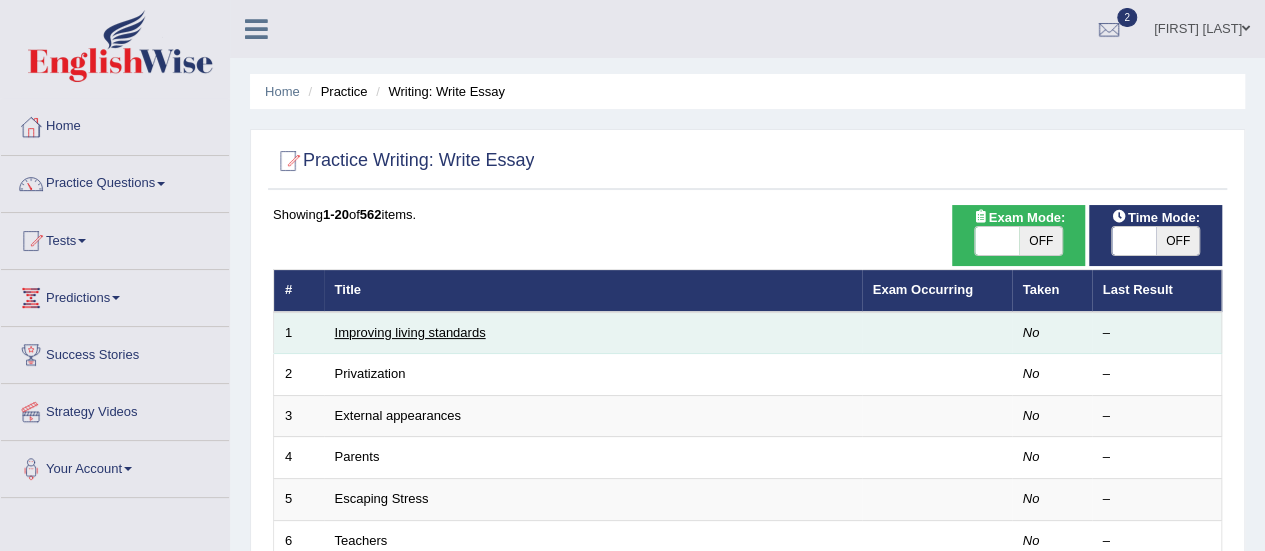click on "Improving living standards" at bounding box center [410, 332] 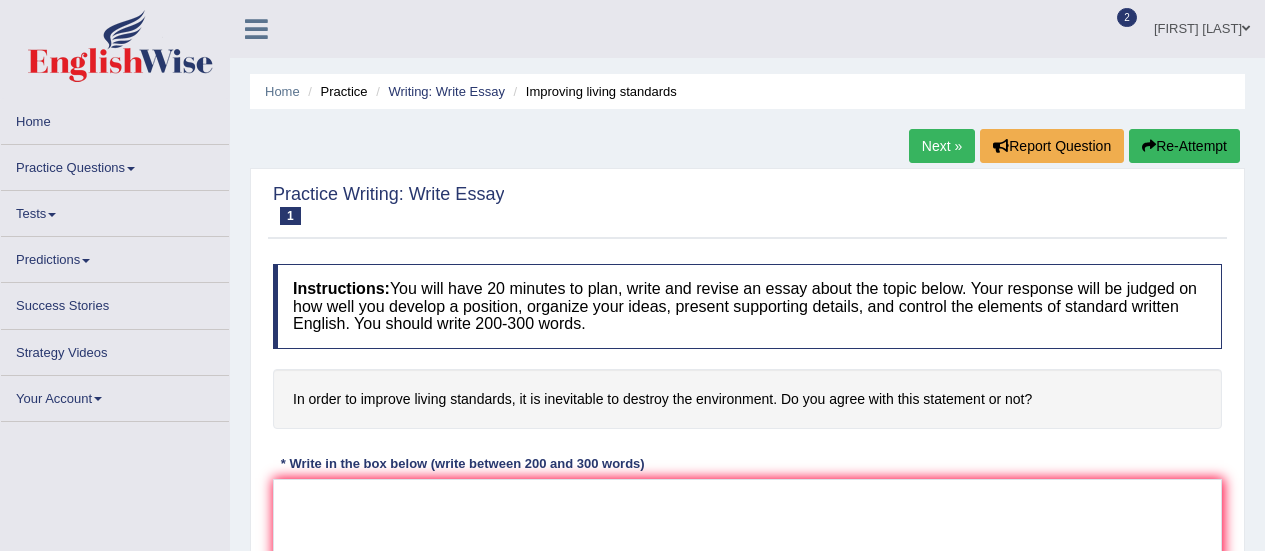 scroll, scrollTop: 0, scrollLeft: 0, axis: both 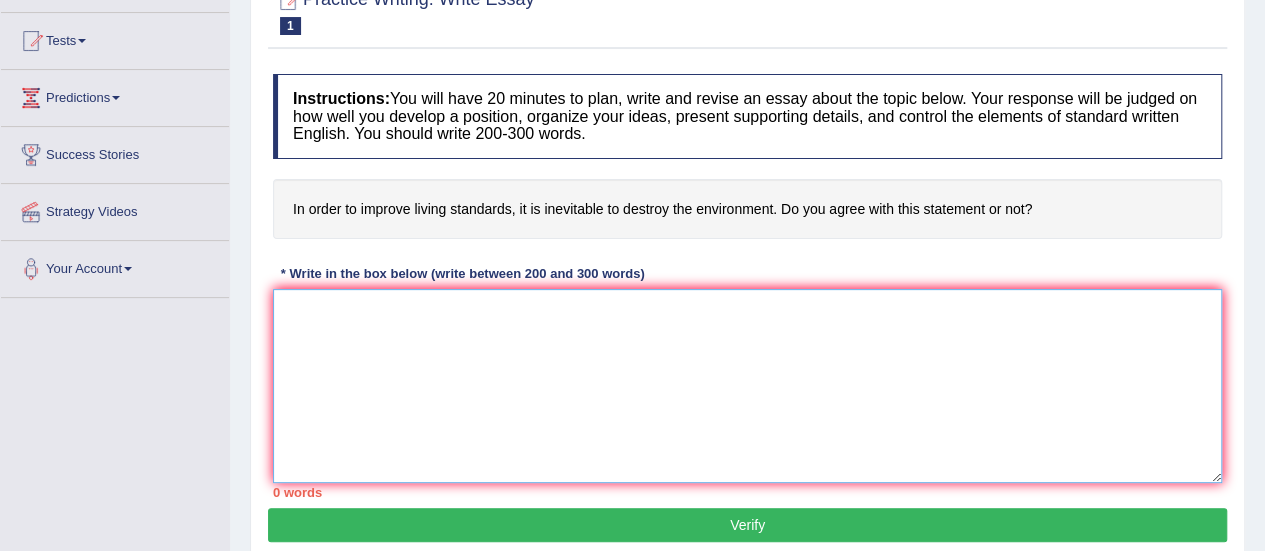 click at bounding box center (747, 386) 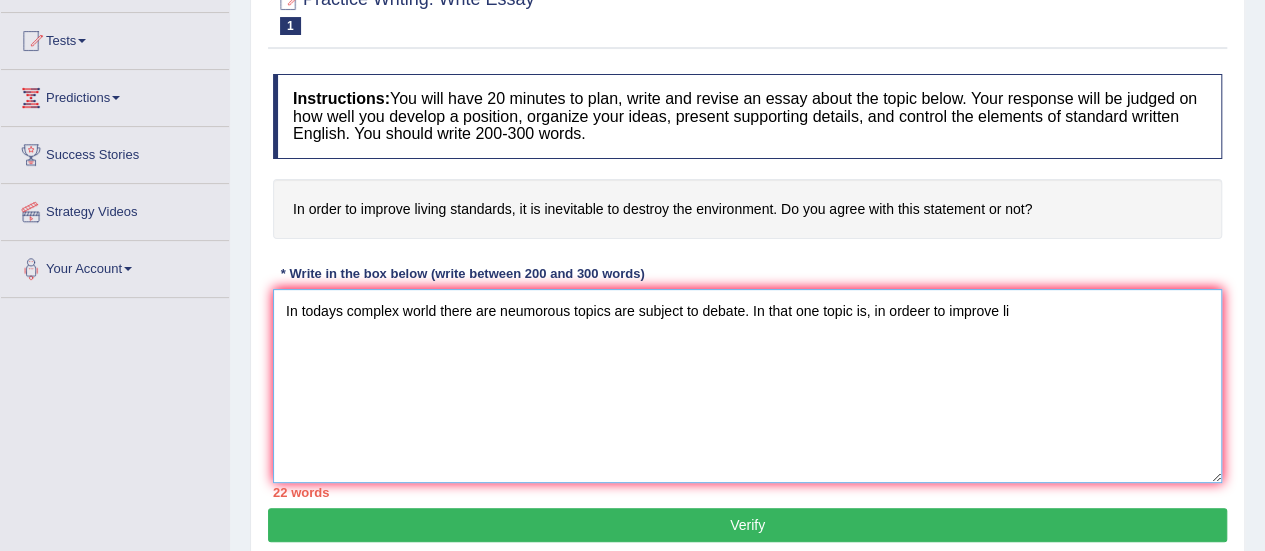 click on "In todays complex world there are neumorous topics are subject to debate. In that one topic is, in ordeer to improve li" at bounding box center [747, 386] 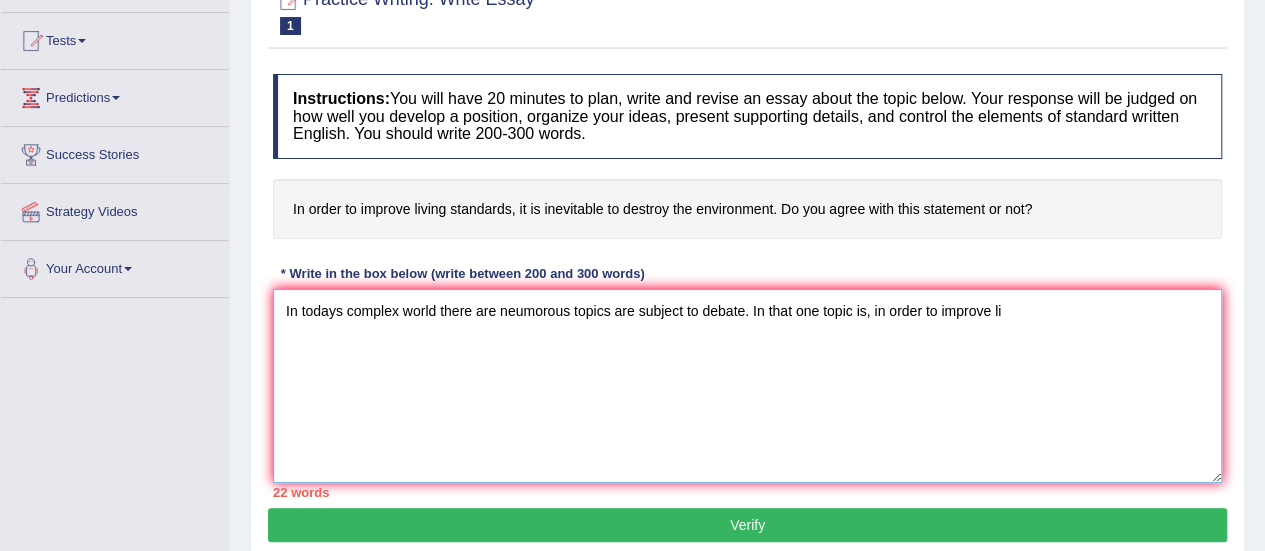 click on "In todays complex world there are neumorous topics are subject to debate. In that one topic is, in order to improve li" at bounding box center [747, 386] 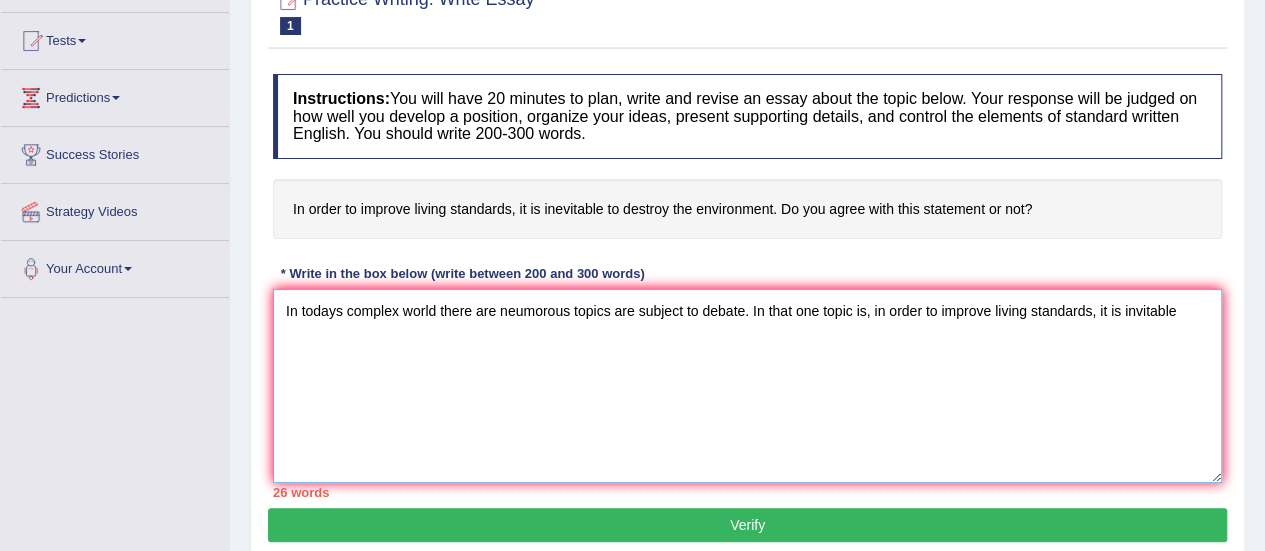 drag, startPoint x: 1132, startPoint y: 305, endPoint x: 1159, endPoint y: 315, distance: 28.79236 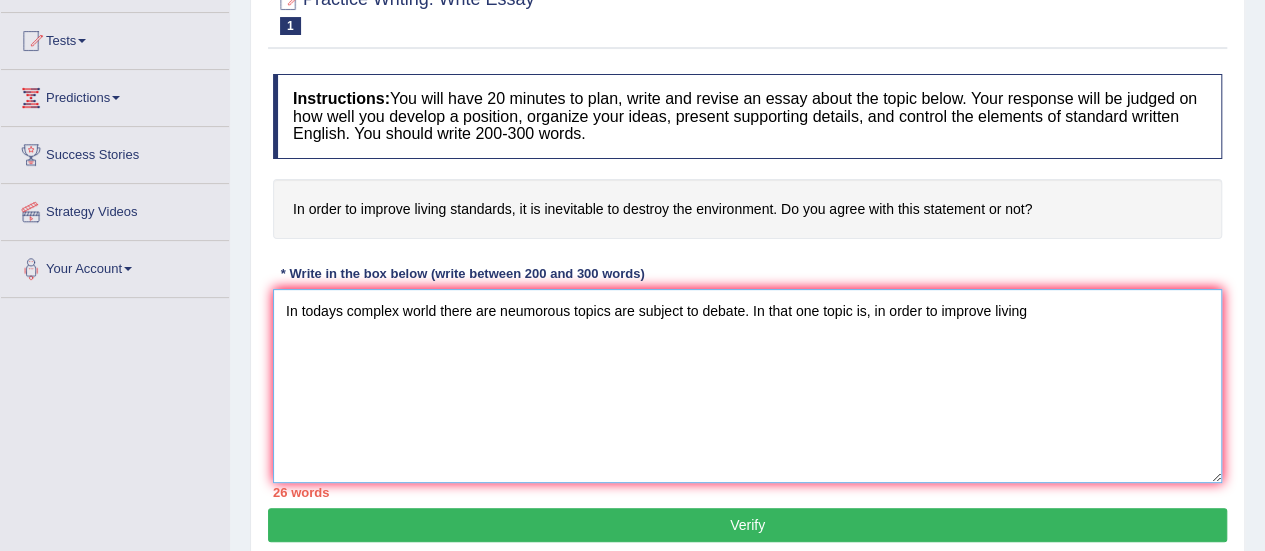 click on "In todays complex world there are neumorous topics are subject to debate. In that one topic is, in order to improve living" at bounding box center (747, 386) 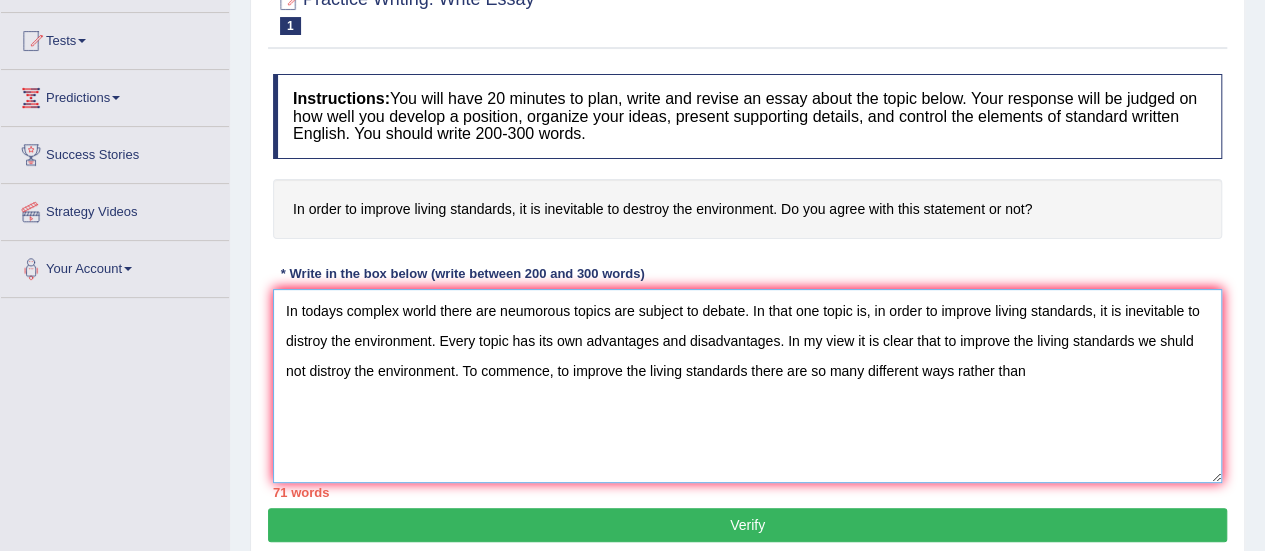 click on "In todays complex world there are neumorous topics are subject to debate. In that one topic is, in order to improve living standards, it is inevitable to distroy the environment. Every topic has its own advantages and disadvantages. In my view it is clear that to improve the living standards we shuld not distroy the environment. To commence, to improve the living standards there are so many different ways rather than" at bounding box center (747, 386) 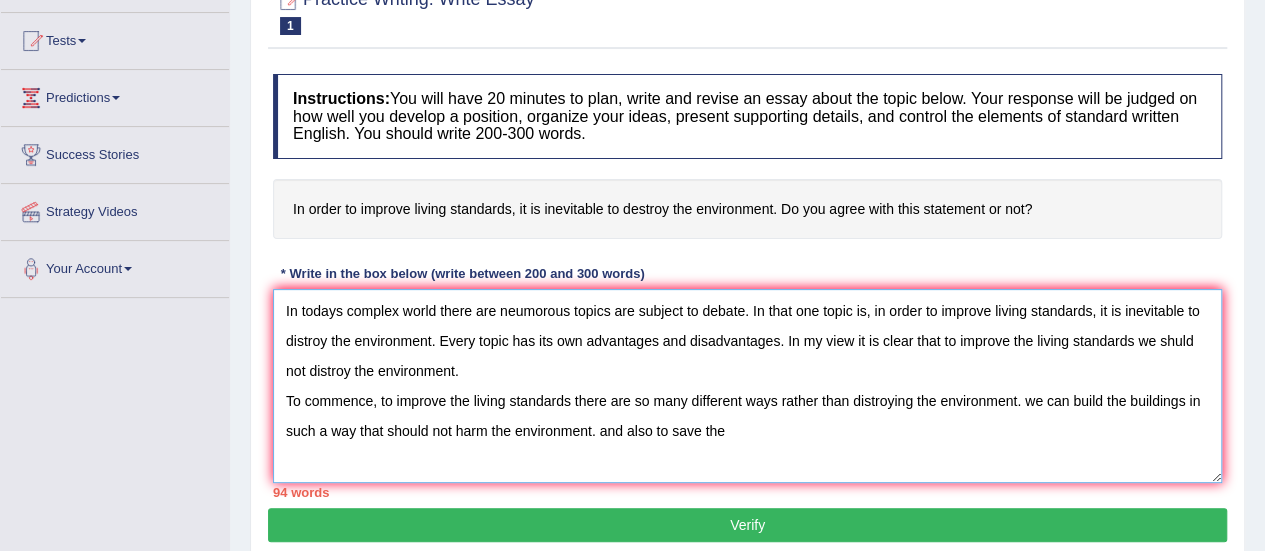 click on "In todays complex world there are neumorous topics are subject to debate. In that one topic is, in order to improve living standards, it is inevitable to distroy the environment. Every topic has its own advantages and disadvantages. In my view it is clear that to improve the living standards we shuld not distroy the environment.
To commence, to improve the living standards there are so many different ways rather than distroying the environment. we can build the buildings in such a way that should not harm the environment. and also to save the" at bounding box center [747, 386] 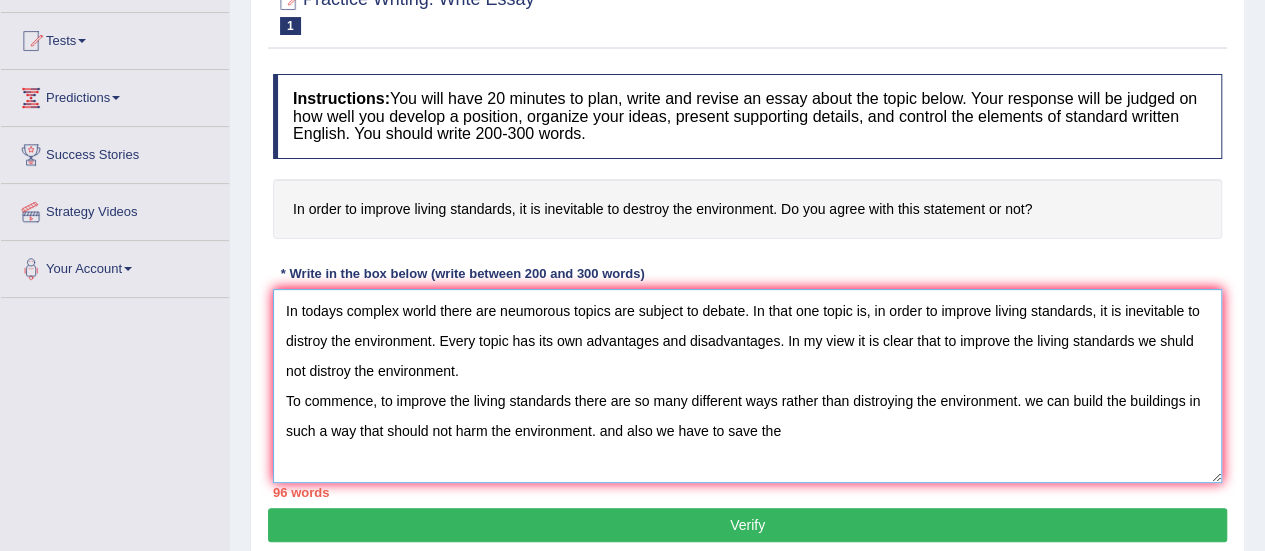 drag, startPoint x: 786, startPoint y: 425, endPoint x: 819, endPoint y: 433, distance: 33.955853 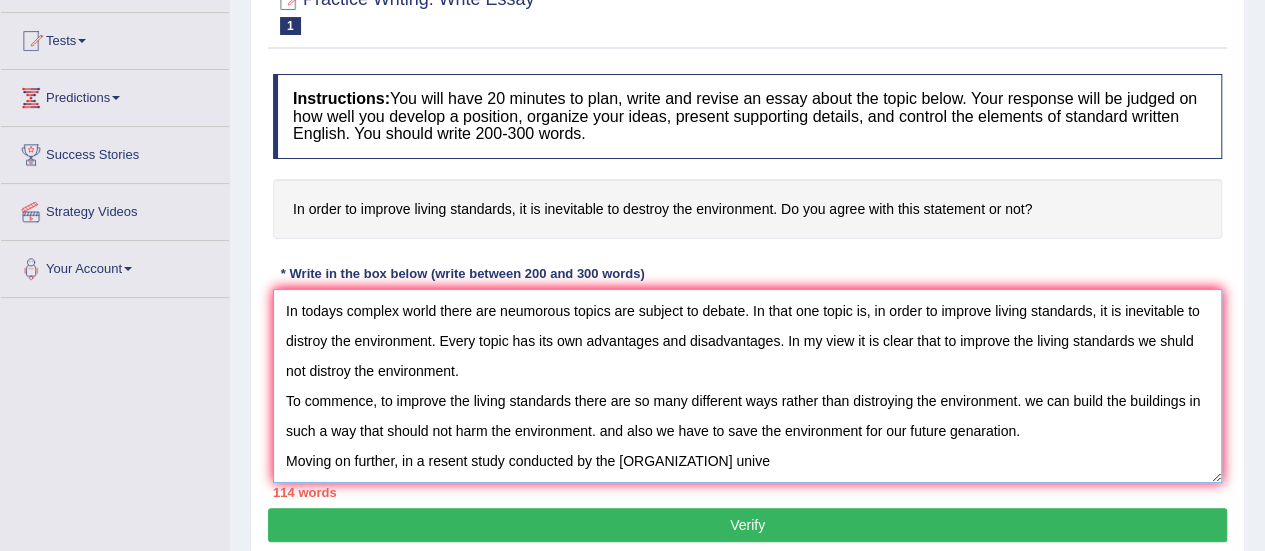 click on "In todays complex world there are neumorous topics are subject to debate. In that one topic is, in order to improve living standards, it is inevitable to distroy the environment. Every topic has its own advantages and disadvantages. In my view it is clear that to improve the living standards we shuld not distroy the environment.
To commence, to improve the living standards there are so many different ways rather than distroying the environment. we can build the buildings in such a way that should not harm the environment. and also we have to save the environment for our future genaration.
Moving on further, in a resent study conducted by the [ORGANIZATION] unive" at bounding box center [747, 386] 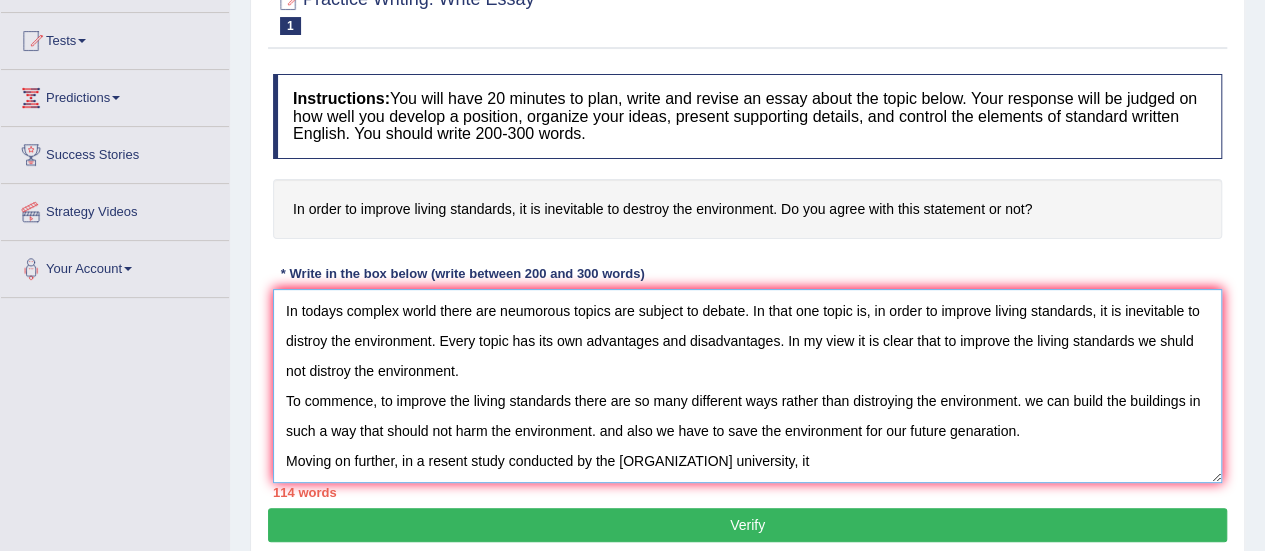 drag, startPoint x: 768, startPoint y: 457, endPoint x: 798, endPoint y: 452, distance: 30.413813 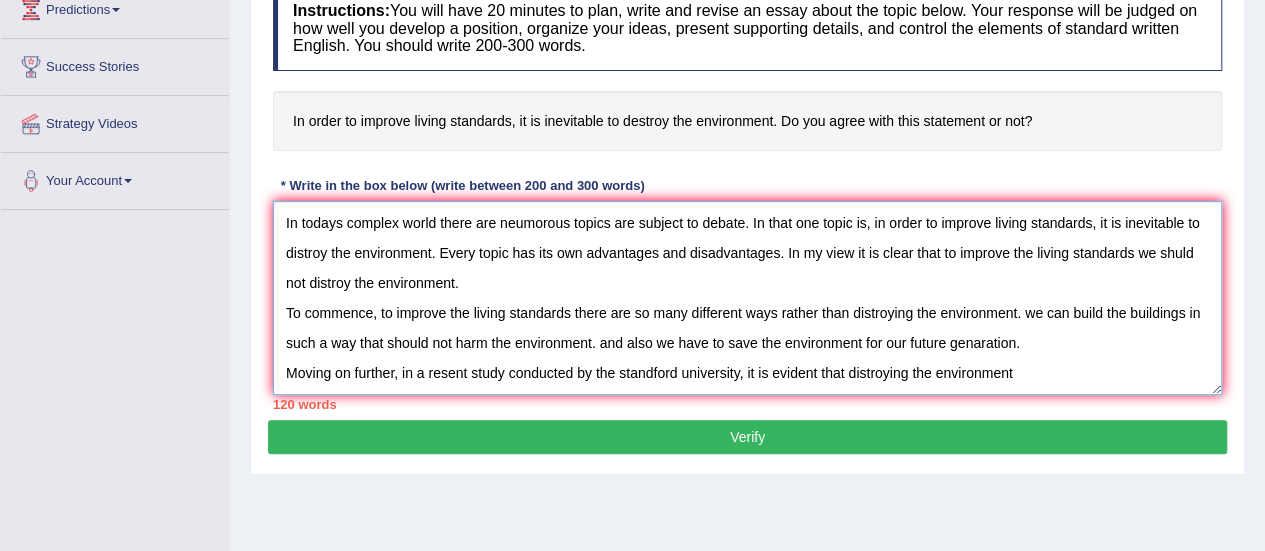 scroll, scrollTop: 300, scrollLeft: 0, axis: vertical 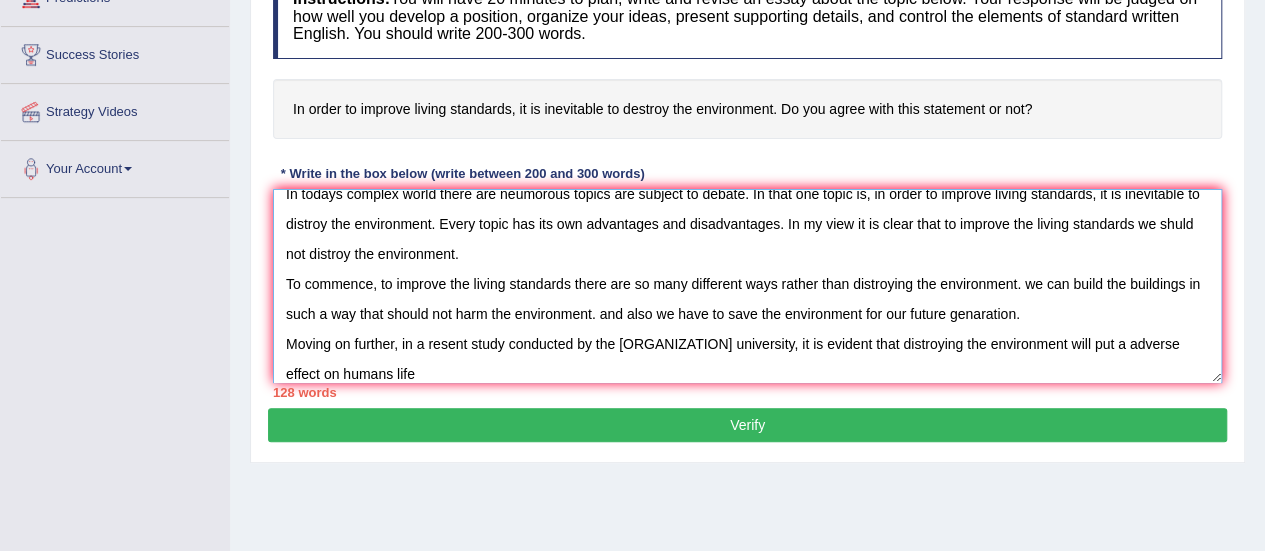 drag, startPoint x: 360, startPoint y: 369, endPoint x: 400, endPoint y: 373, distance: 40.1995 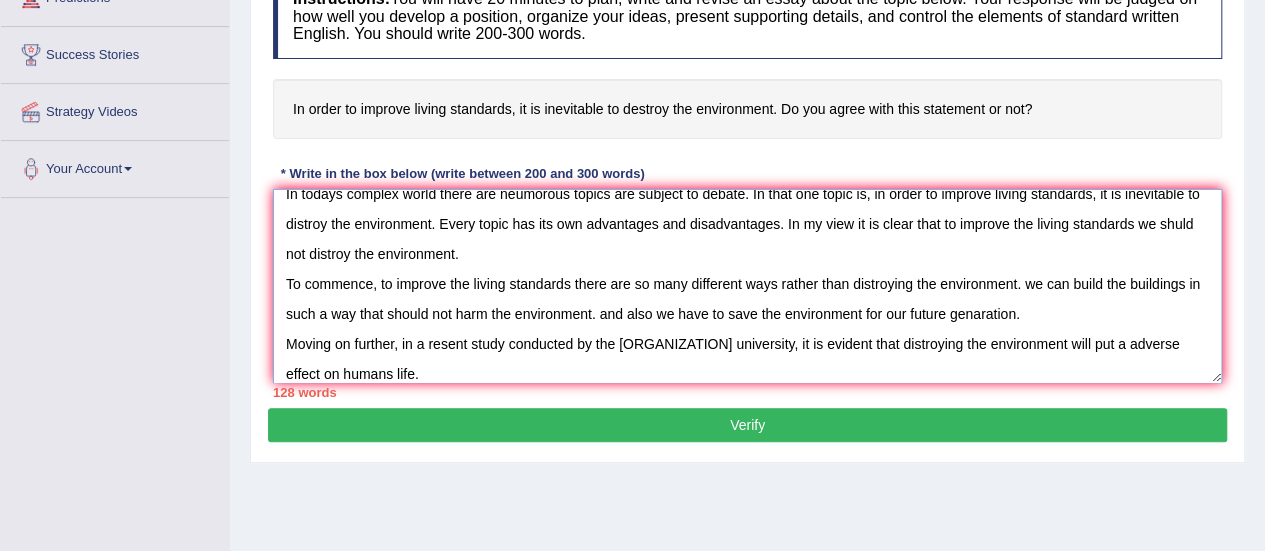 scroll, scrollTop: 47, scrollLeft: 0, axis: vertical 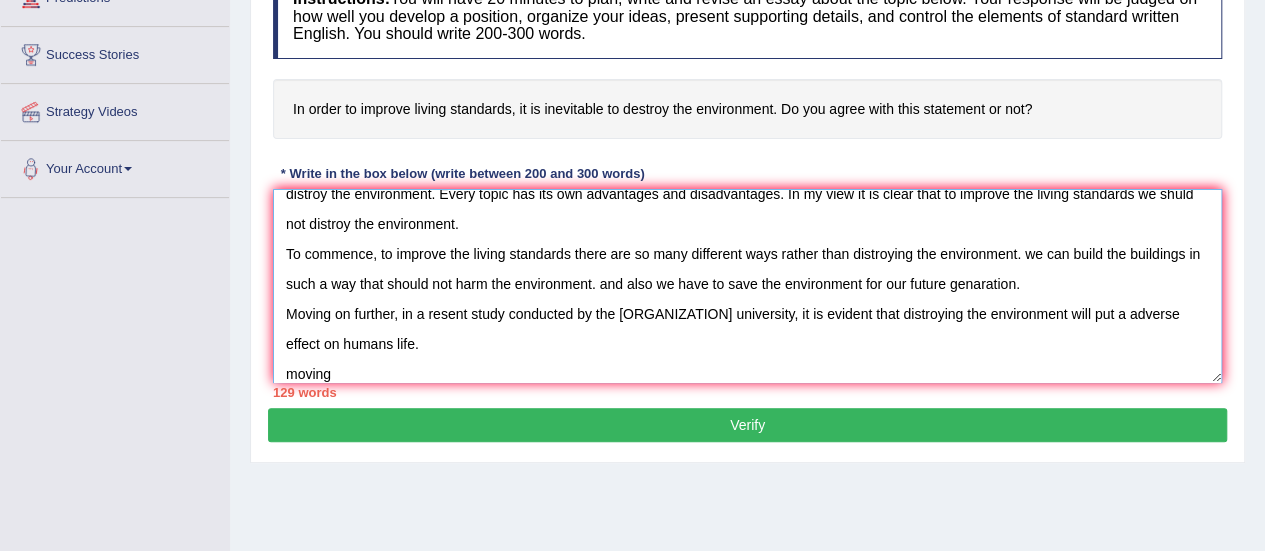 drag, startPoint x: 295, startPoint y: 371, endPoint x: 356, endPoint y: 355, distance: 63.06346 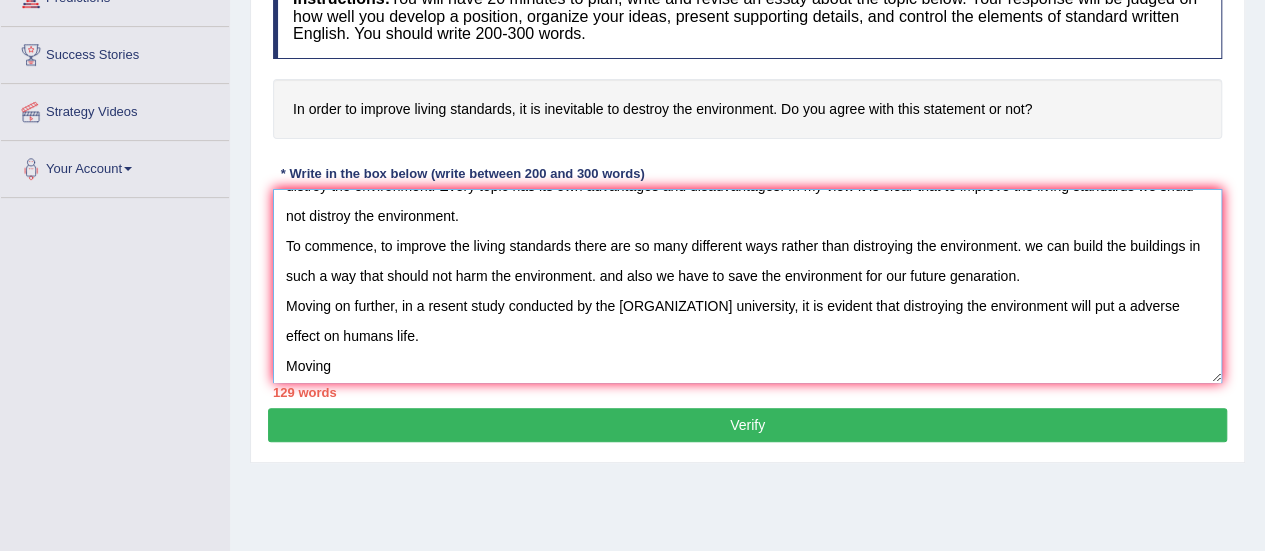 drag, startPoint x: 340, startPoint y: 359, endPoint x: 347, endPoint y: 368, distance: 11.401754 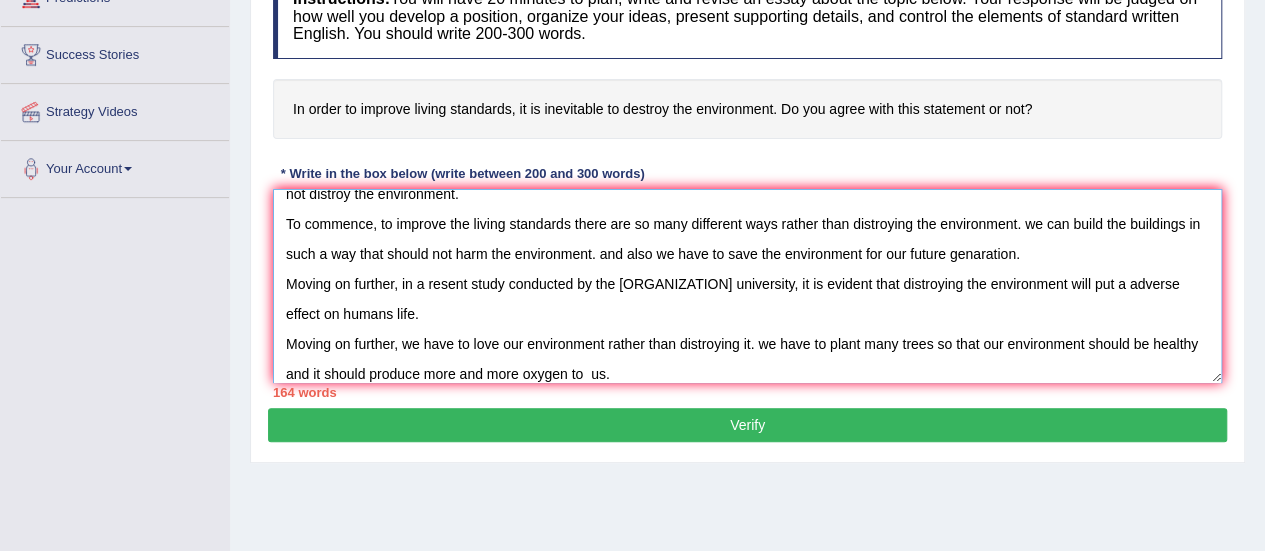 scroll, scrollTop: 107, scrollLeft: 0, axis: vertical 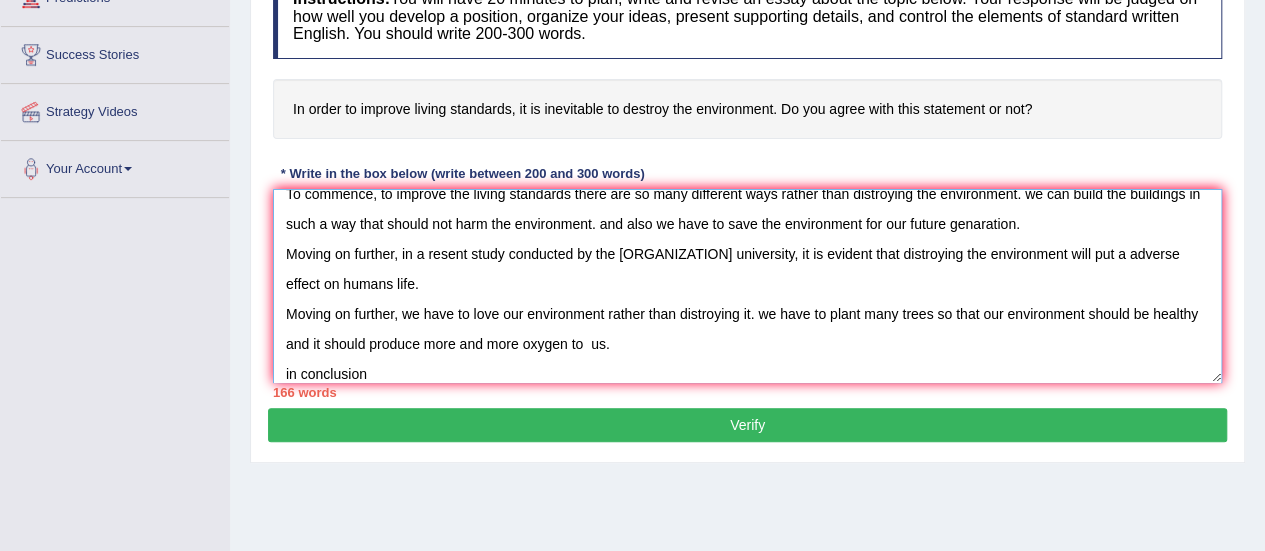 drag, startPoint x: 288, startPoint y: 369, endPoint x: 301, endPoint y: 376, distance: 14.764823 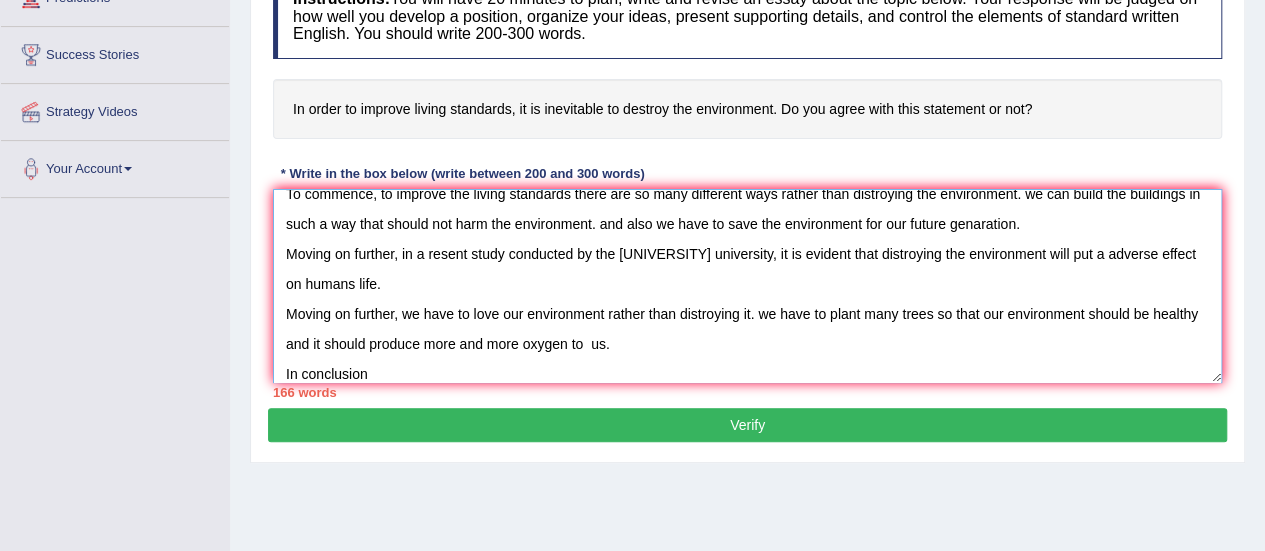 click on "In todays complex world there are neumorous topics are subject to debate. In that one topic is, in order to improve living standards, it is inevitable to distroy the environment. Every topic has its own advantages and disadvantages. In my view it is clear that to improve the living standards we shuld not distroy the environment.
To commence, to improve the living standards there are so many different ways rather than distroying the environment. we can build the buildings in such a way that should not harm the environment. and also we have to save the environment for our future genaration.
Moving on further, in a resent study conducted by the [UNIVERSITY] university, it is evident that distroying the environment will put a adverse effect on humans life.
Moving on further, we have to love our environment rather than distroying it. we have to plant many trees so that our environment should be healthy and it should produce more and more oxygen to  us.
In conclusion" at bounding box center (747, 286) 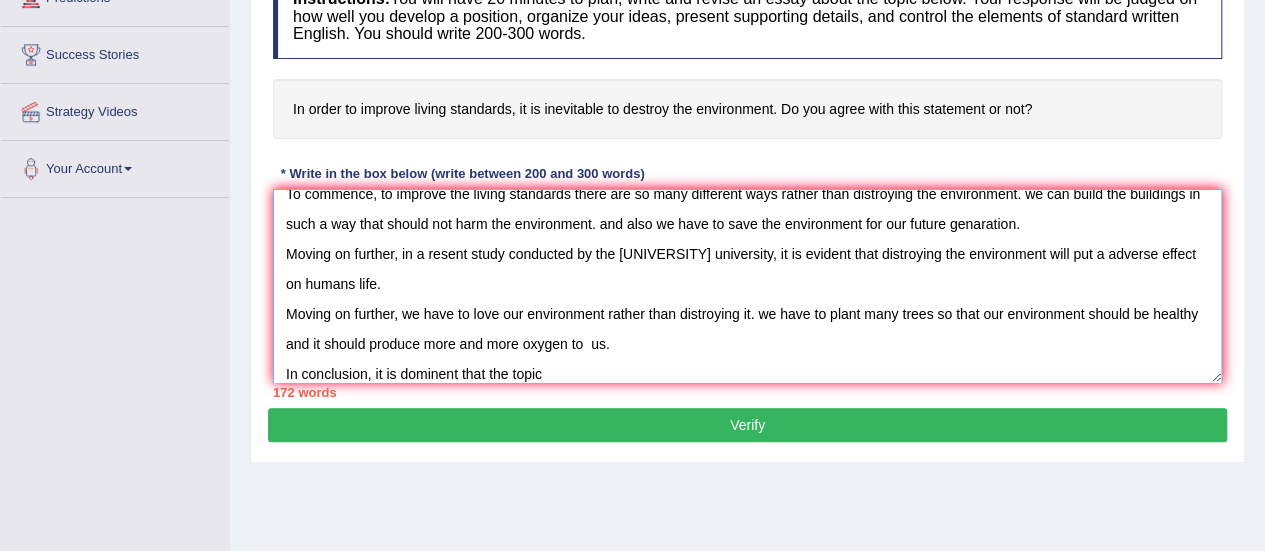 drag, startPoint x: 541, startPoint y: 368, endPoint x: 618, endPoint y: 369, distance: 77.00649 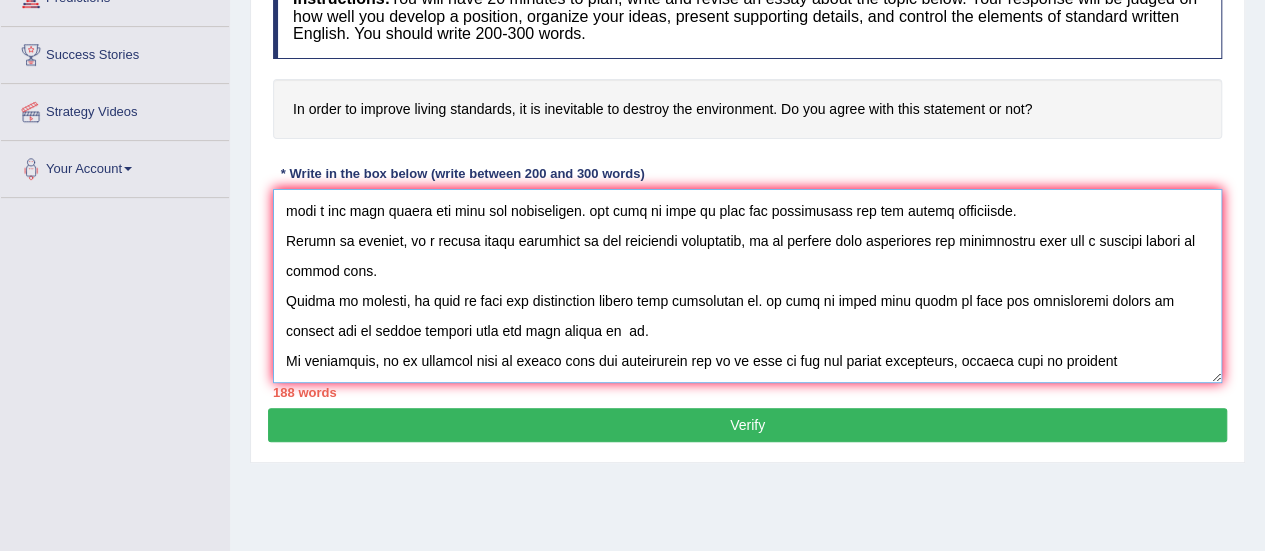 click at bounding box center [747, 286] 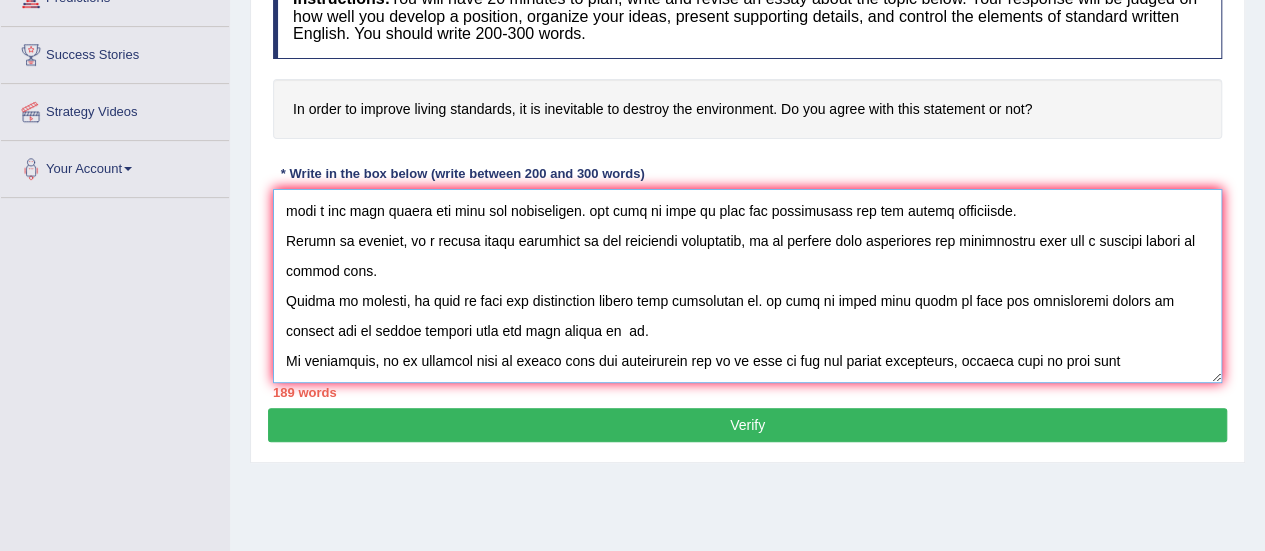 drag, startPoint x: 1115, startPoint y: 353, endPoint x: 1215, endPoint y: 357, distance: 100.07997 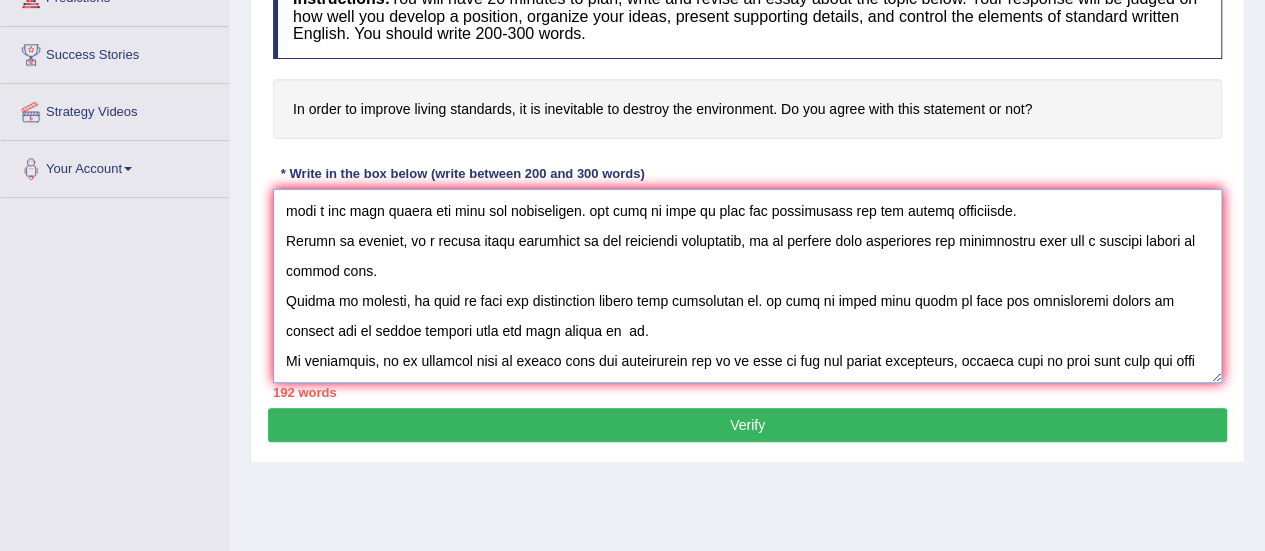 scroll, scrollTop: 137, scrollLeft: 0, axis: vertical 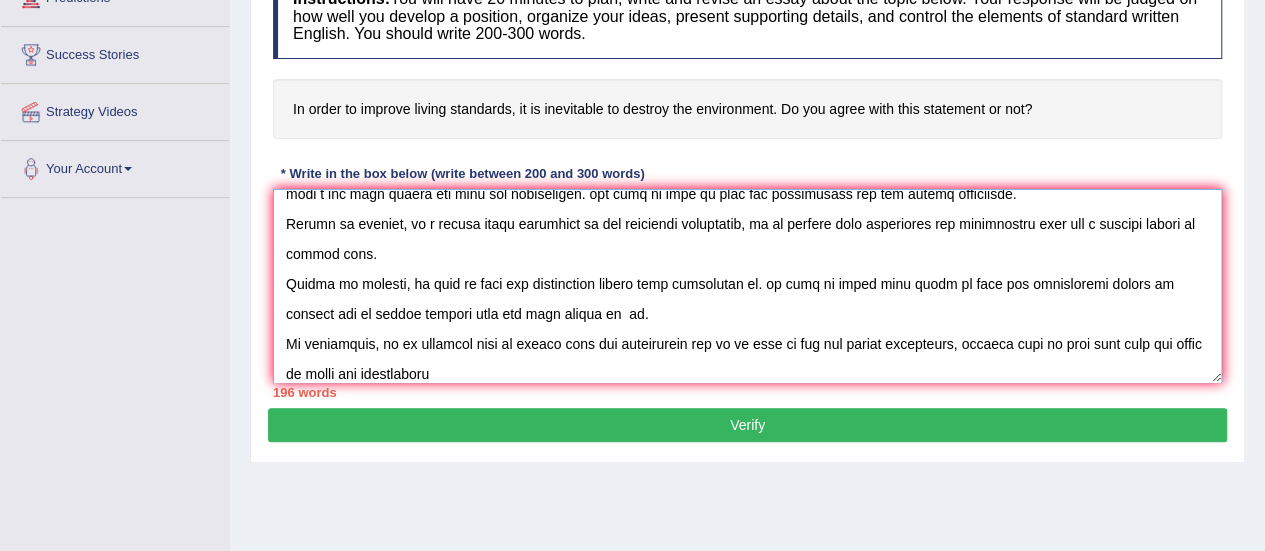 drag, startPoint x: 470, startPoint y: 369, endPoint x: 482, endPoint y: 362, distance: 13.892444 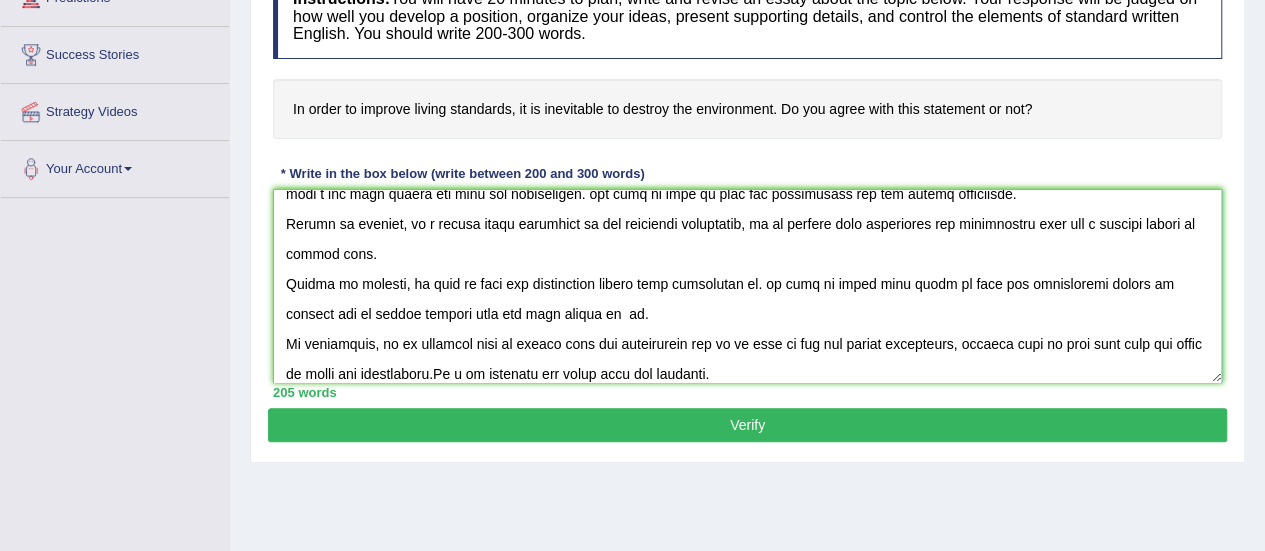 drag, startPoint x: 422, startPoint y: 369, endPoint x: 450, endPoint y: 362, distance: 28.86174 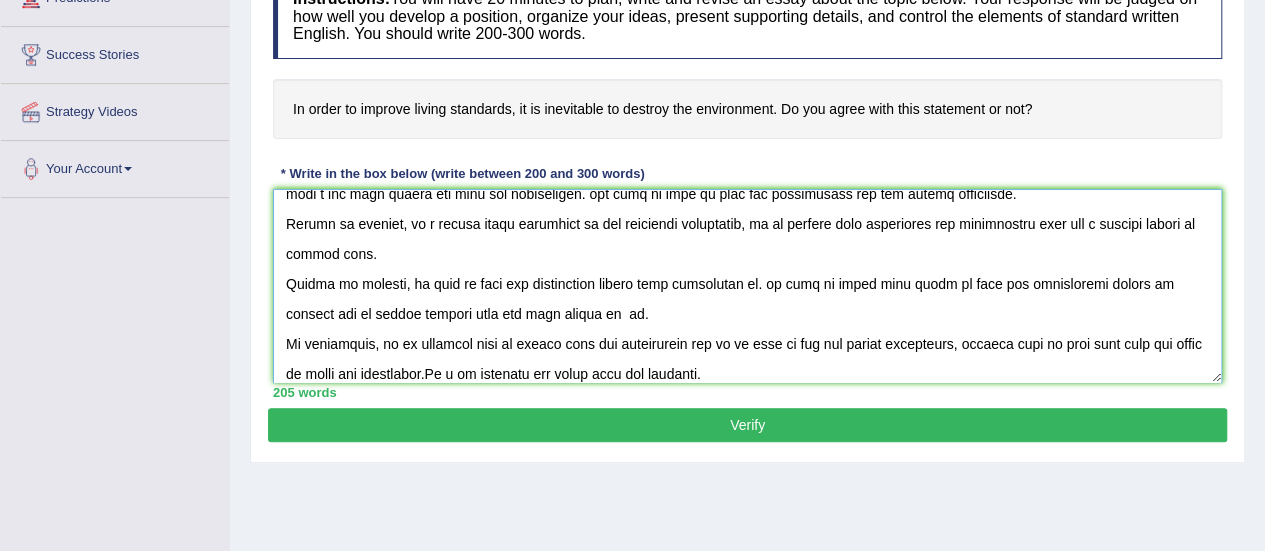 click at bounding box center [747, 286] 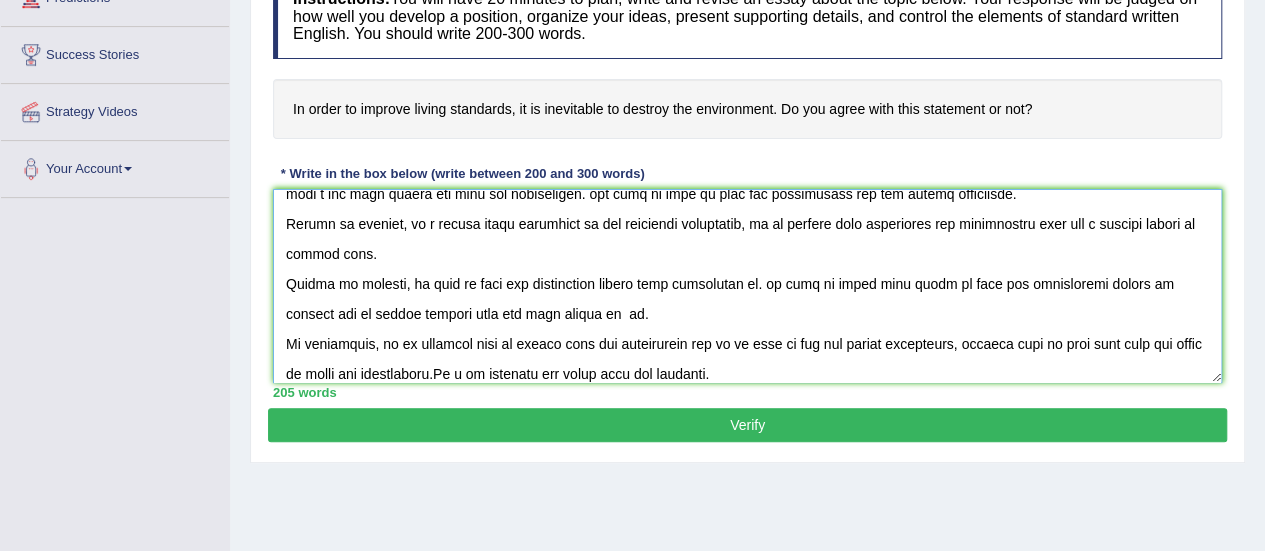 type on "In todays complex world there are neumorous topics are subject to debate. In that one topic is, in order to improve living standards, it is inevitable to distroy the environment. Every topic has its own advantages and disadvantages. In my view it is clear that to improve the living standards we shuld not distroy the environment.
To commence, to improve the living standards there are so many different ways rather than distroying the environment. we can build the buildings in such a way that should not harm the environment. and also we have to save the environment for our future genaration.
Moving on further, in a resent study conducted by the [ORGANIZATION] university, it is evident that distroying the environment will put a adverse effect on humans life.
Moving on further, we have to love our environment rather than distroying it. we have to plant many trees so that our environment should be healthy and it should produce more and more oxygen to  us.
In conclusion, it is dominent that we should save the environm..." 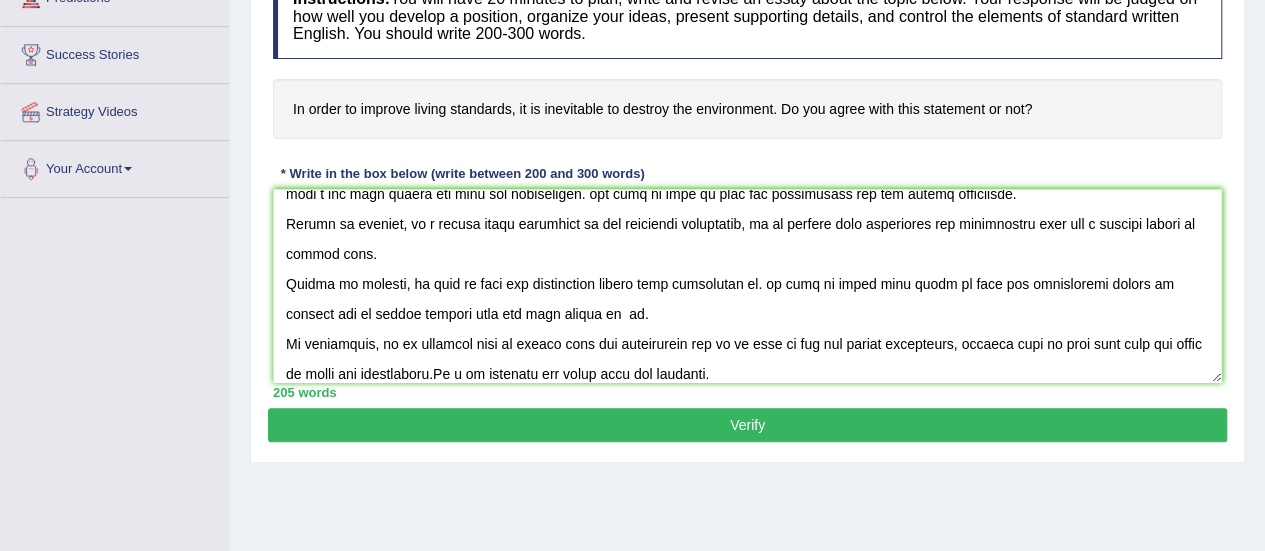 click on "Verify" at bounding box center [747, 425] 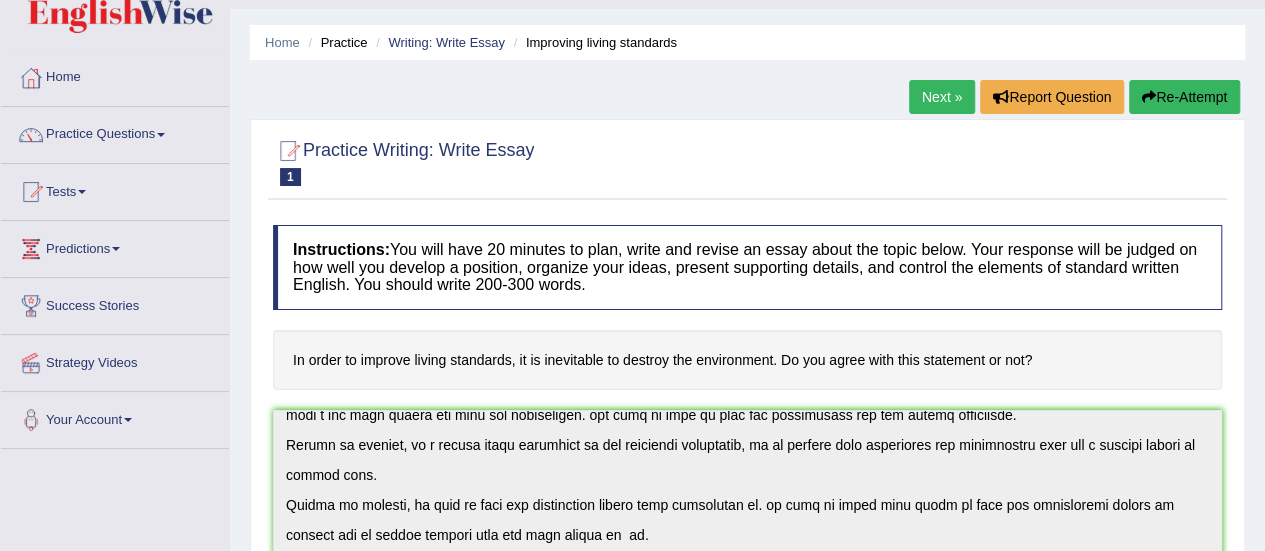 scroll, scrollTop: 0, scrollLeft: 0, axis: both 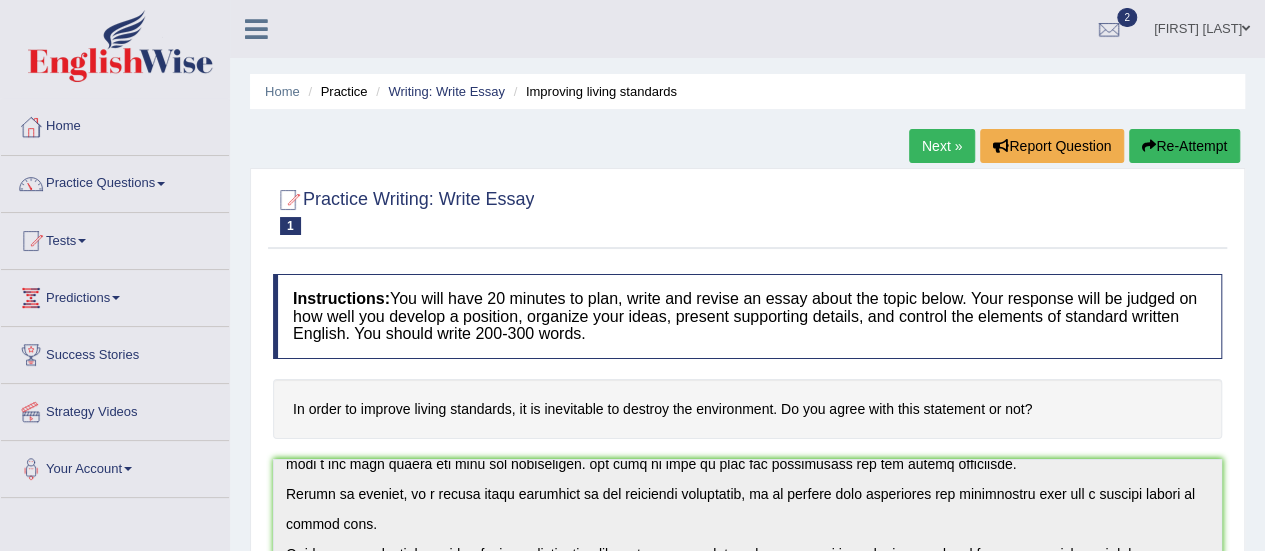 click on "Next »" at bounding box center (942, 146) 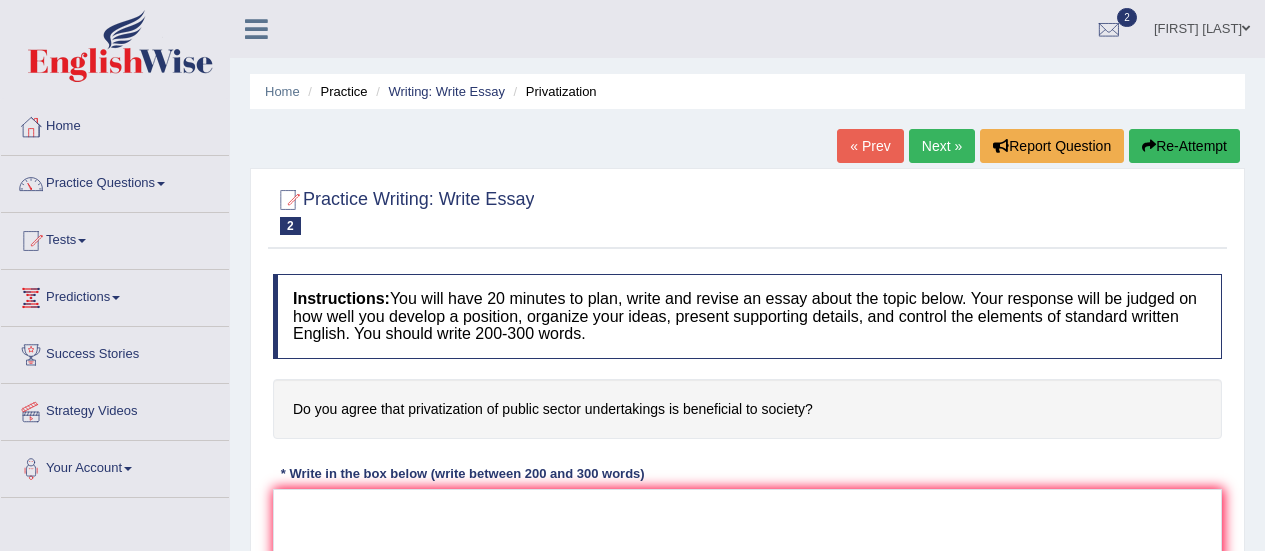 scroll, scrollTop: 300, scrollLeft: 0, axis: vertical 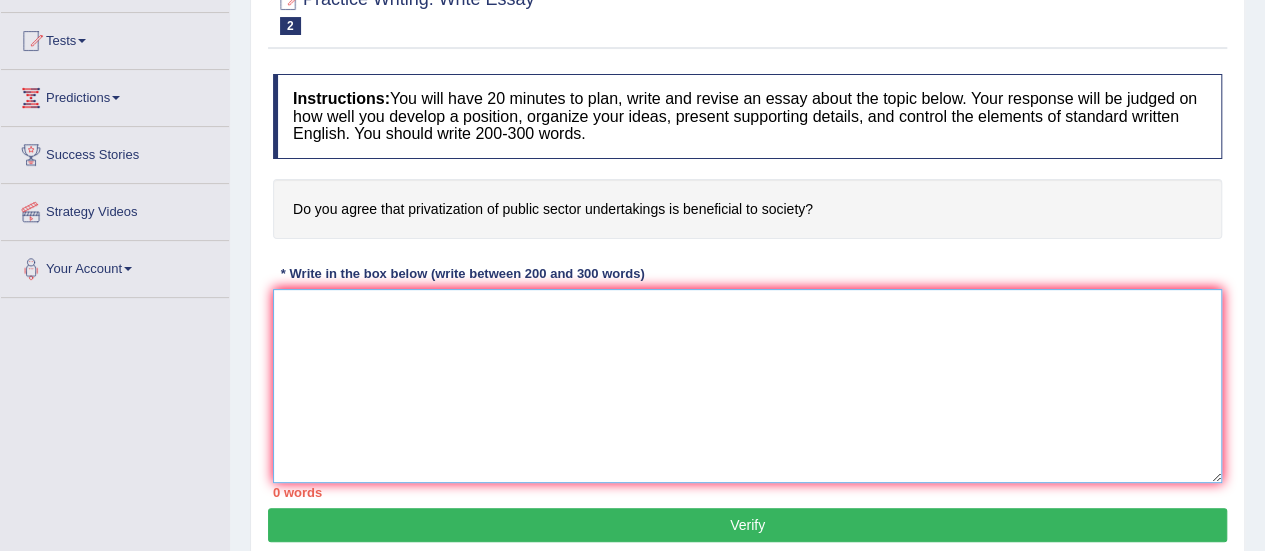 drag, startPoint x: 282, startPoint y: 310, endPoint x: 317, endPoint y: 302, distance: 35.902645 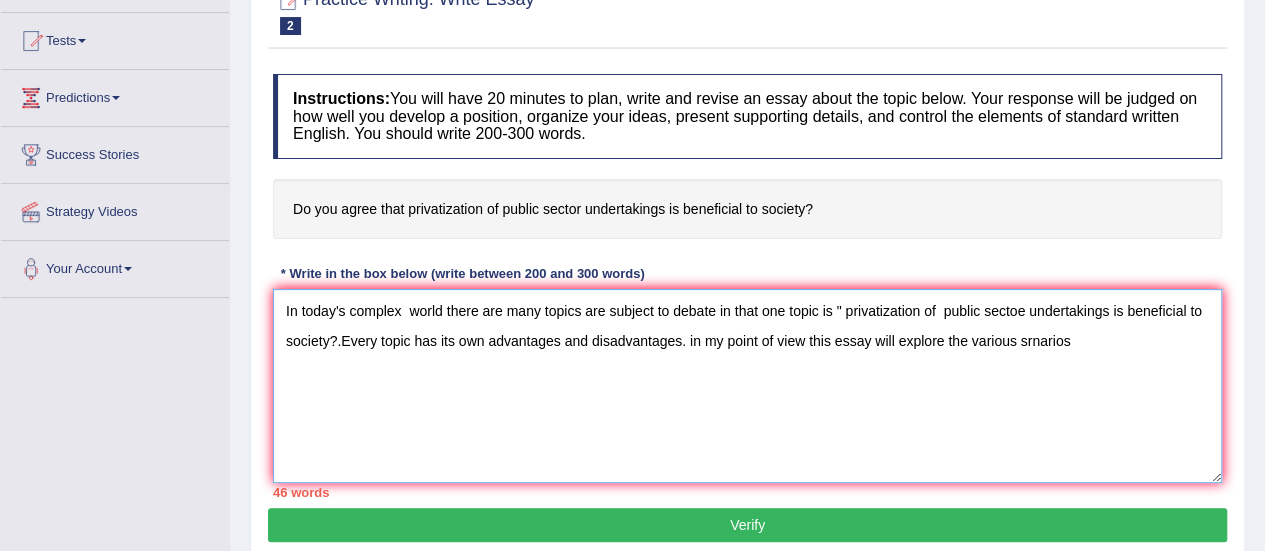 click on "In today's complex  world there are many topics are subject to debate in that one topic is " privatization of  public sectoe undertakings is beneficial to society?.Every topic has its own advantages and disadvantages. in my point of view this essay will explore the various srnarios" at bounding box center (747, 386) 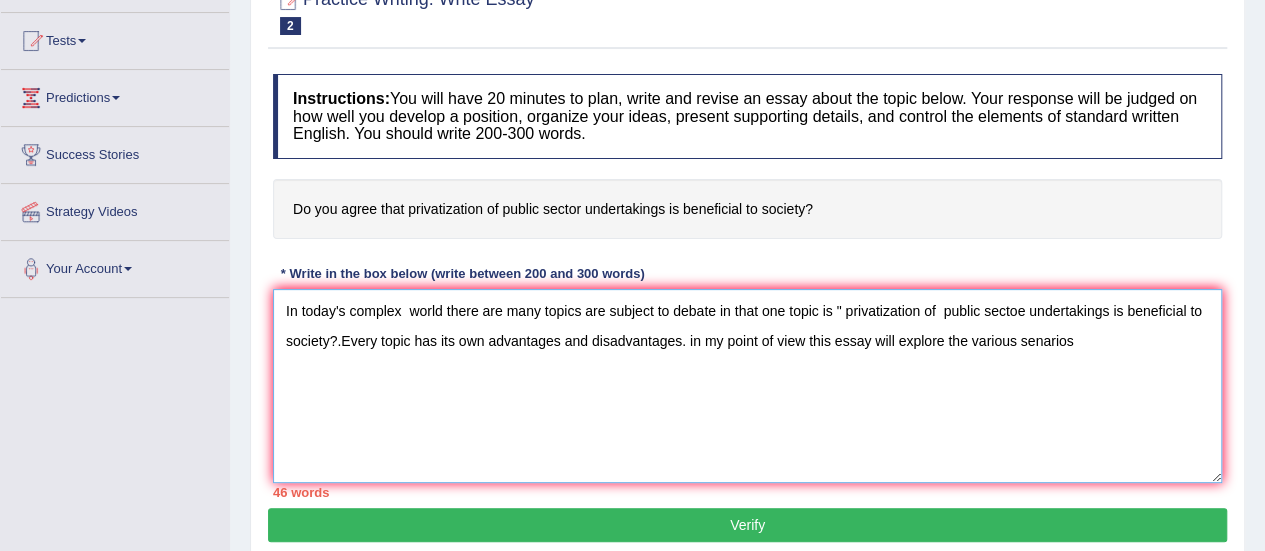 drag, startPoint x: 1076, startPoint y: 331, endPoint x: 1098, endPoint y: 344, distance: 25.553865 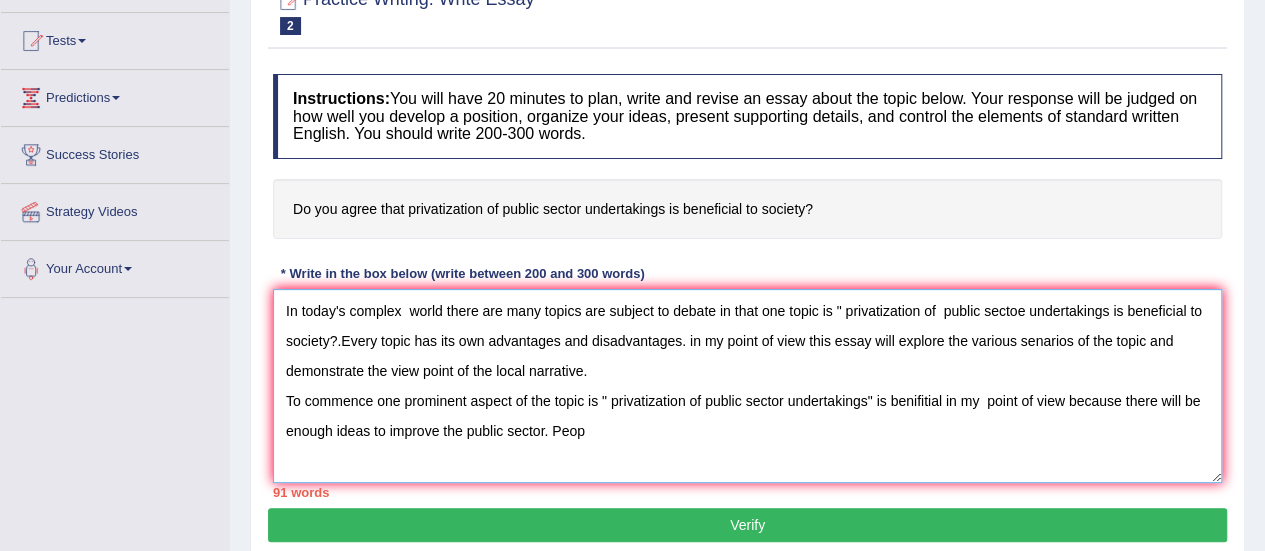 click on "In today's complex  world there are many topics are subject to debate in that one topic is " privatization of  public sectoe undertakings is beneficial to society?.Every topic has its own advantages and disadvantages. in my point of view this essay will explore the various senarios of the topic and demonstrate the view point of the local narrative.
To commence one prominent aspect of the topic is " privatization of public sector undertakings" is benifitial in my  point of view because there will be enough ideas to improve the public sector. Peop" at bounding box center [747, 386] 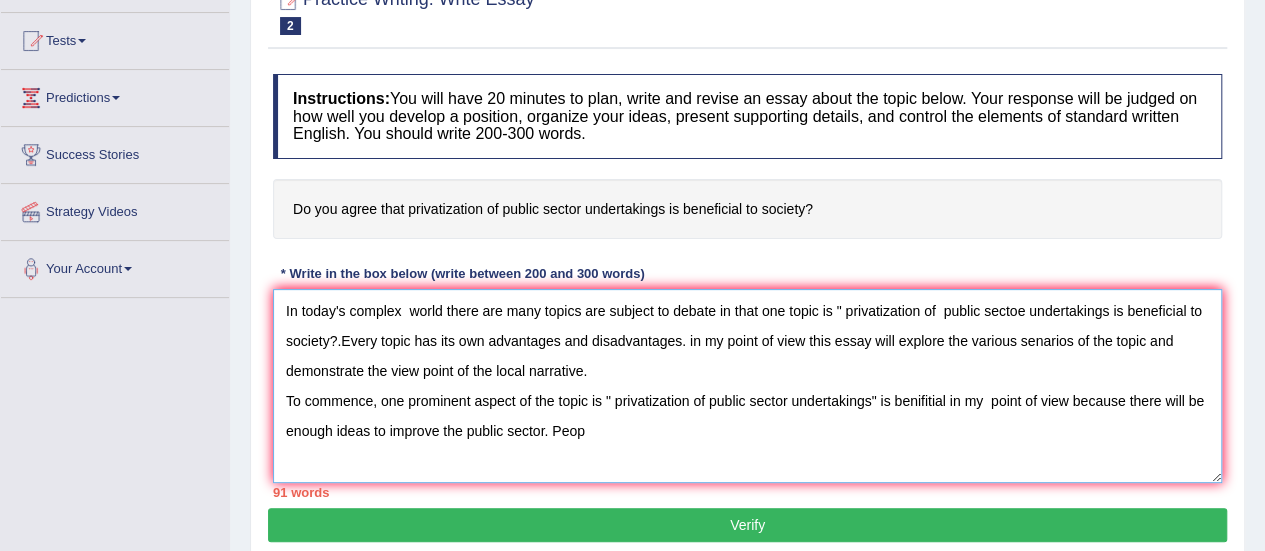 drag, startPoint x: 584, startPoint y: 429, endPoint x: 606, endPoint y: 435, distance: 22.803509 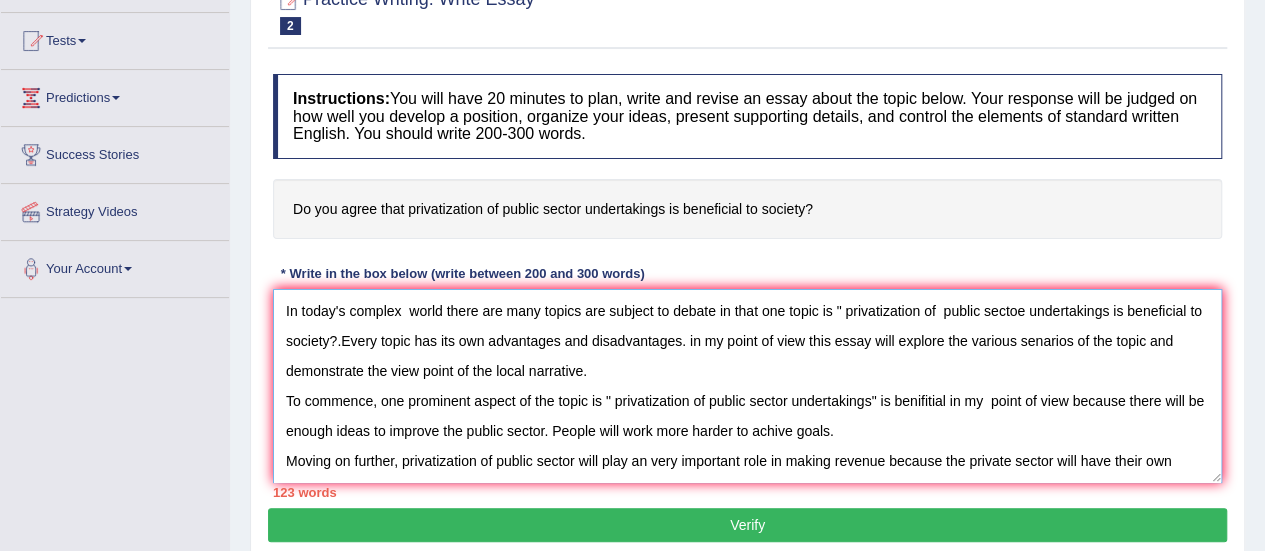 scroll, scrollTop: 17, scrollLeft: 0, axis: vertical 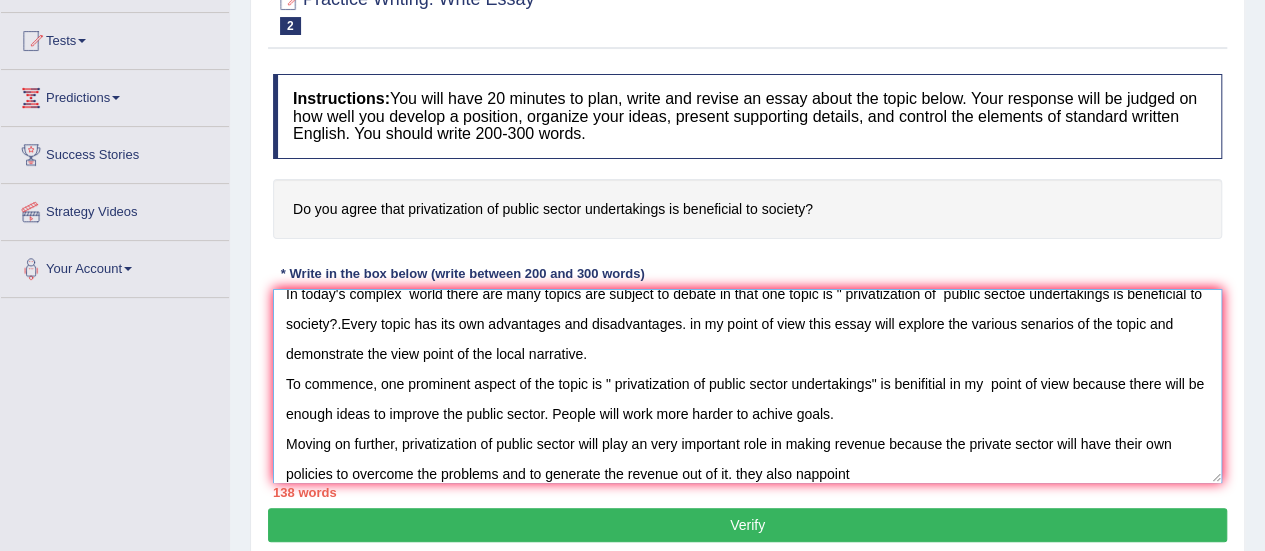 click on "In today's complex  world there are many topics are subject to debate in that one topic is " privatization of  public sectoe undertakings is beneficial to society?.Every topic has its own advantages and disadvantages. in my point of view this essay will explore the various senarios of the topic and demonstrate the view point of the local narrative.
To commence, one prominent aspect of the topic is " privatization of public sector undertakings" is benifitial in my  point of view because there will be enough ideas to improve the public sector. People will work more harder to achive goals.
Moving on further, privatization of public sector will play an very important role in making revenue because the private sector will have their own policies to overcome the problems and to generate the revenue out of it. they also nappoint" at bounding box center (747, 386) 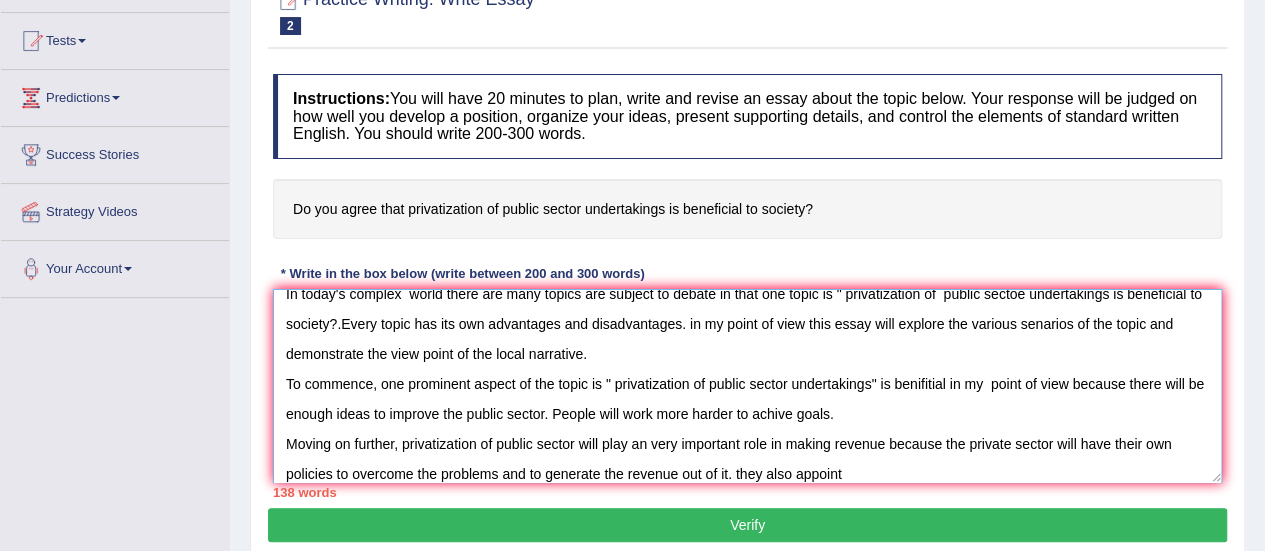 click on "In today's complex  world there are many topics are subject to debate in that one topic is " privatization of  public sectoe undertakings is beneficial to society?.Every topic has its own advantages and disadvantages. in my point of view this essay will explore the various senarios of the topic and demonstrate the view point of the local narrative.
To commence, one prominent aspect of the topic is " privatization of public sector undertakings" is benifitial in my  point of view because there will be enough ideas to improve the public sector. People will work more harder to achive goals.
Moving on further, privatization of public sector will play an very important role in making revenue because the private sector will have their own policies to overcome the problems and to generate the revenue out of it. they also appoint" at bounding box center (747, 386) 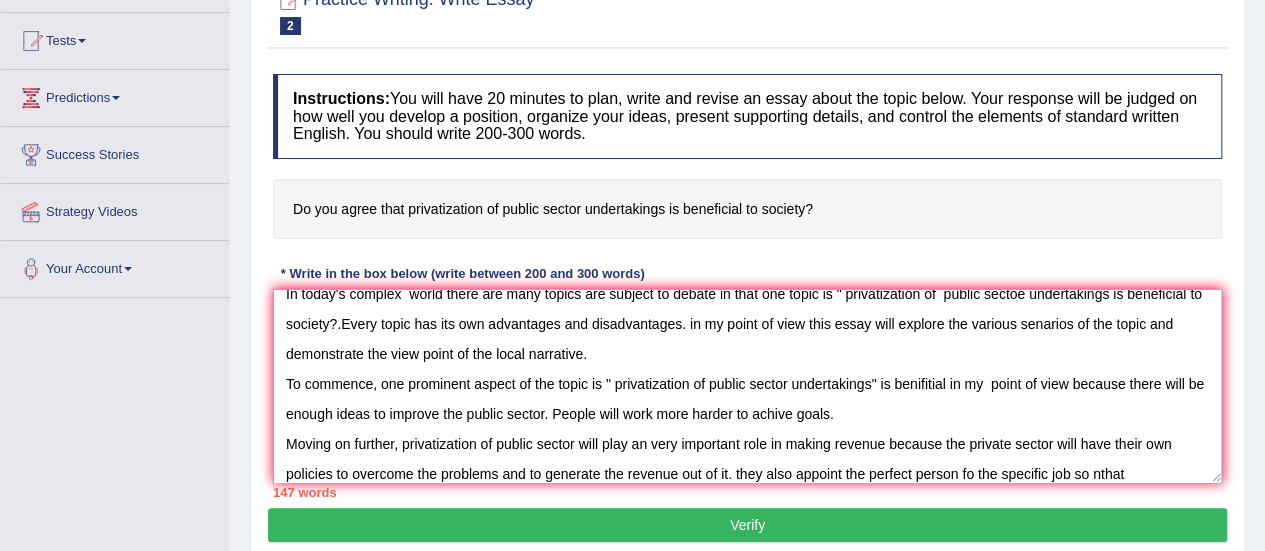 drag, startPoint x: 1098, startPoint y: 471, endPoint x: 1093, endPoint y: 447, distance: 24.5153 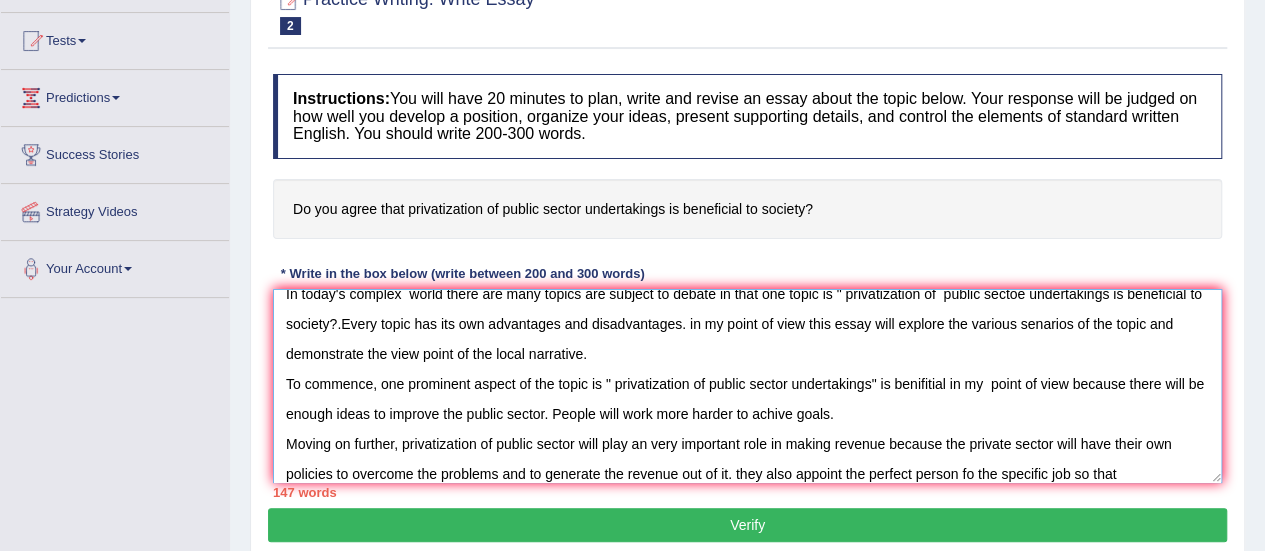 click on "In today's complex  world there are many topics are subject to debate in that one topic is " privatization of  public sectoe undertakings is beneficial to society?.Every topic has its own advantages and disadvantages. in my point of view this essay will explore the various senarios of the topic and demonstrate the view point of the local narrative.
To commence, one prominent aspect of the topic is " privatization of public sector undertakings" is benifitial in my  point of view because there will be enough ideas to improve the public sector. People will work more harder to achive goals.
Moving on further, privatization of public sector will play an very important role in making revenue because the private sector will have their own policies to overcome the problems and to generate the revenue out of it. they also appoint the perfect person fo the specific job so that" at bounding box center (747, 386) 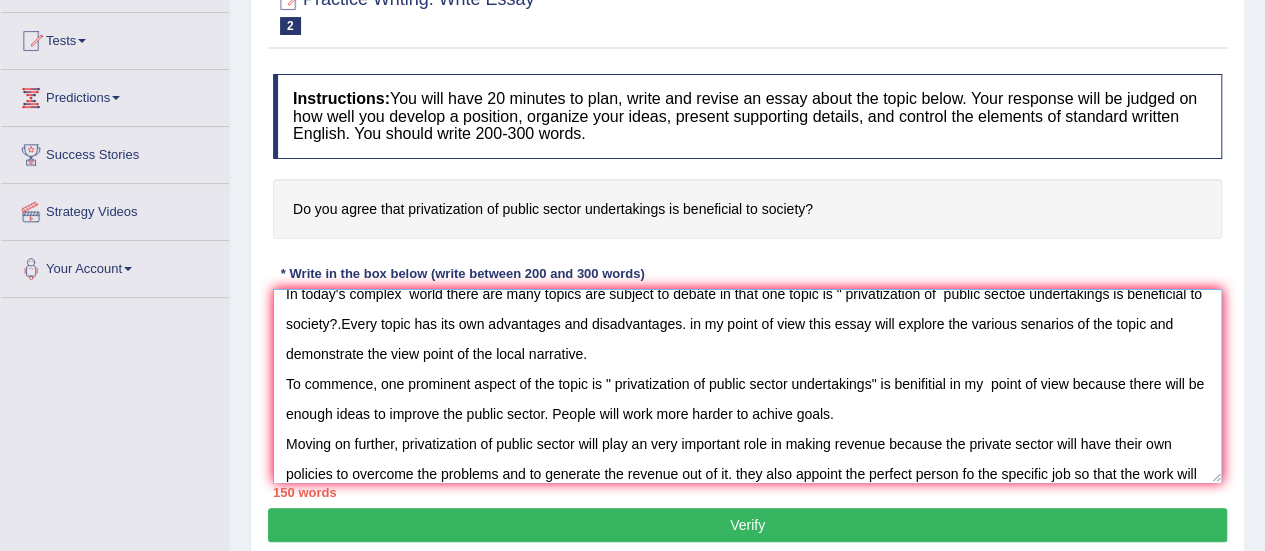 scroll, scrollTop: 47, scrollLeft: 0, axis: vertical 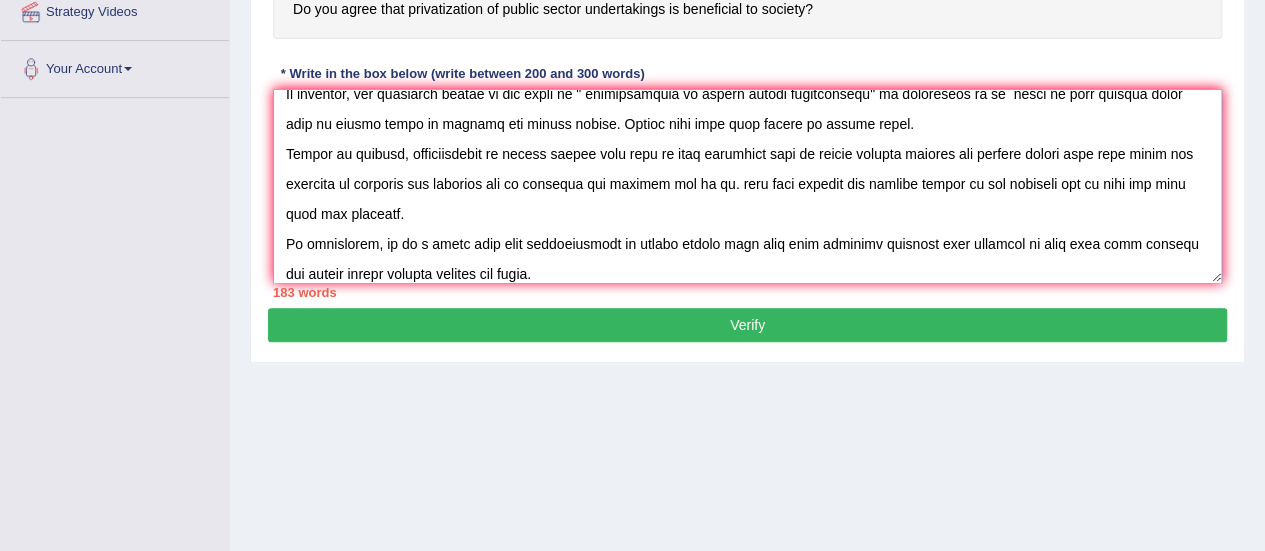 type on "In today's complex  world there are many topics are subject to debate in that one topic is " privatization of  public sectoe undertakings is beneficial to society?.Every topic has its own advantages and disadvantages. in my point of view this essay will explore the various senarios of the topic and demonstrate the view point of the local narrative.
To commence, one prominent aspect of the topic is " privatization of public sector undertakings" is benifitial in my  point of view because there will be enough ideas to improve the public sector. People will work more harder to achive goals.
Moving on further, privatization of public sector will play an very important role in making revenue because the private sector will have their own policies to overcome the problems and to generate the revenue out of it. they also appoint the perfect person fo the specific job so that the work will run smoothly.
In conclusion, it is a great idea that privatization of public sector will have more positive openions than neget..." 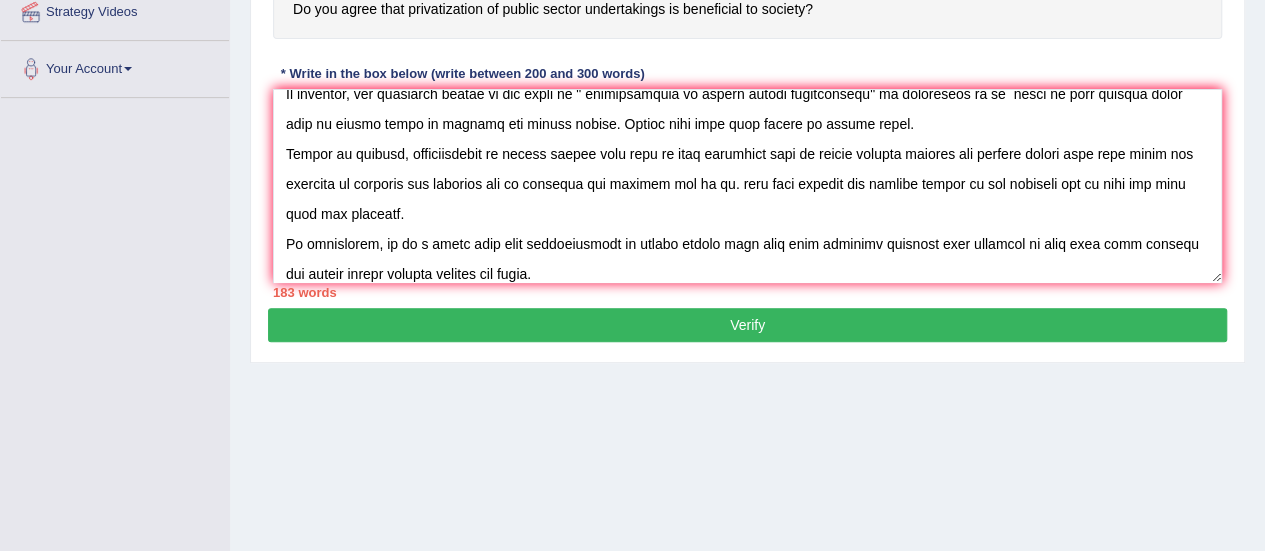 click on "Verify" at bounding box center (747, 325) 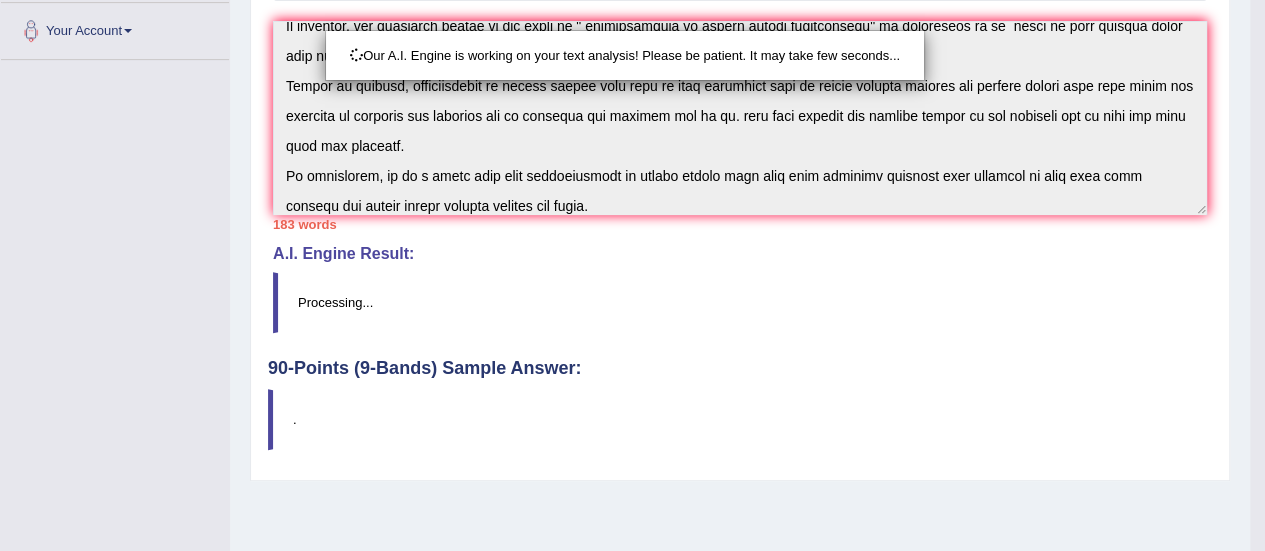 scroll, scrollTop: 498, scrollLeft: 0, axis: vertical 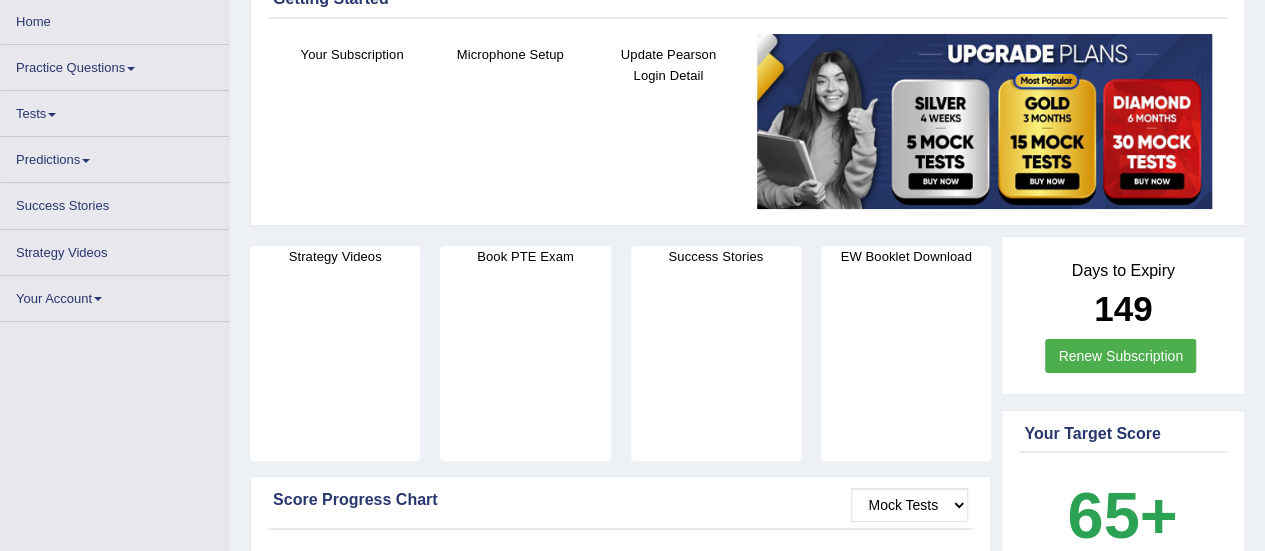 click on "Tests" at bounding box center (115, 110) 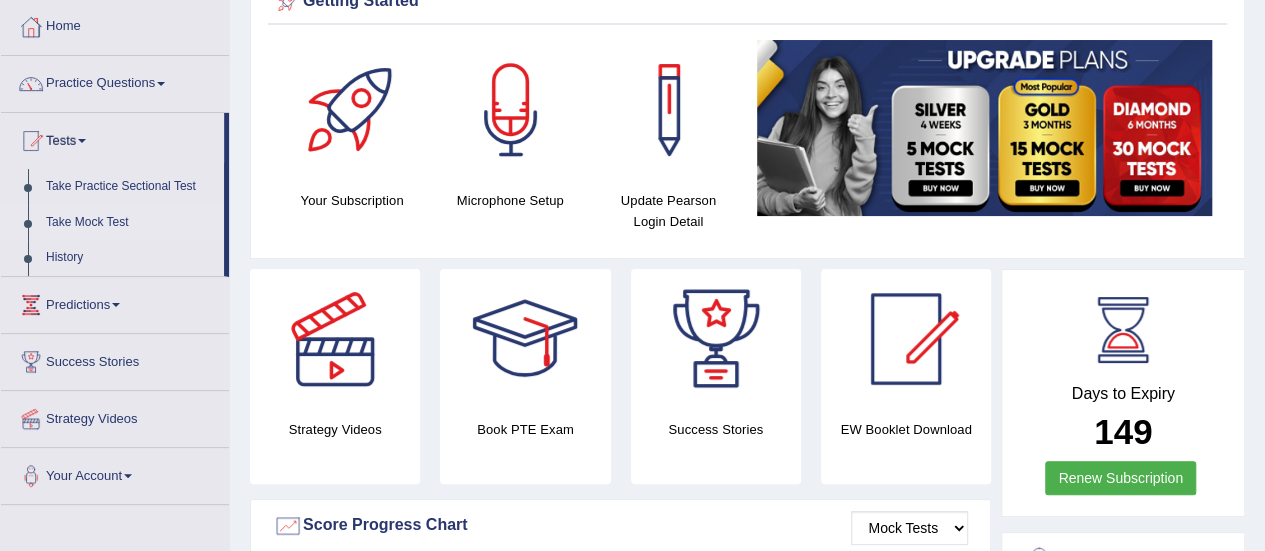 click on "Take Mock Test" at bounding box center (130, 223) 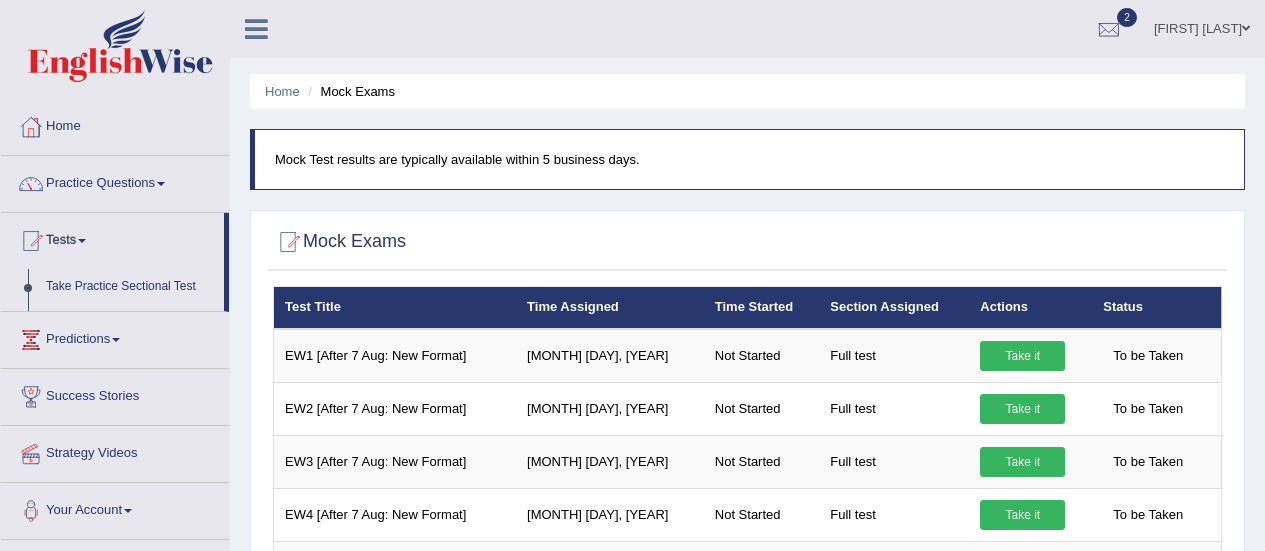 scroll, scrollTop: 0, scrollLeft: 0, axis: both 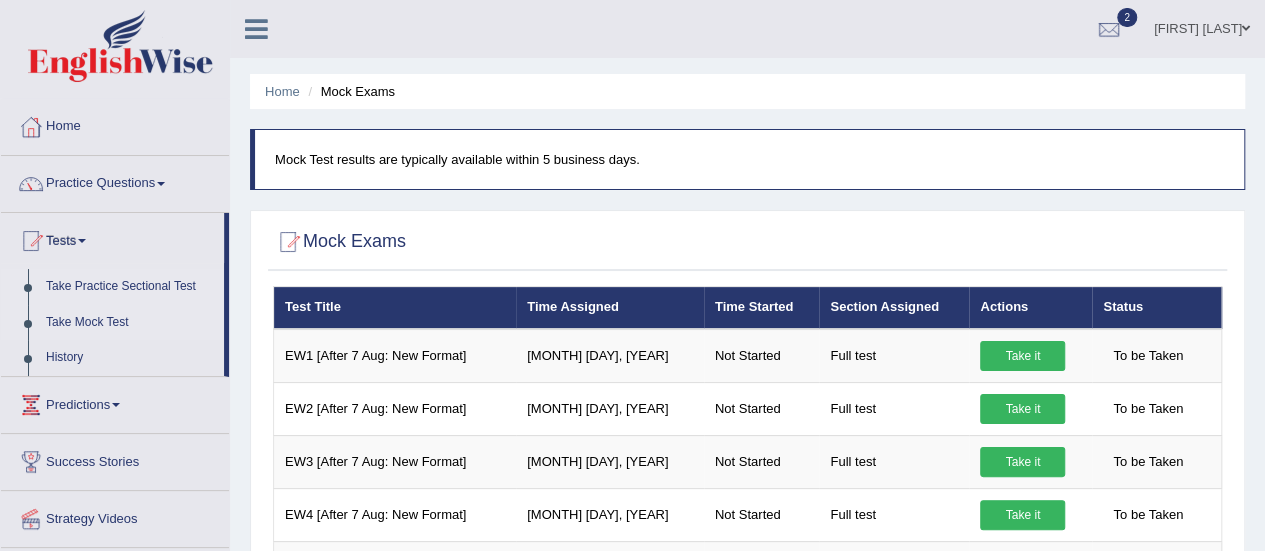 click on "Take Practice Sectional Test" at bounding box center (130, 287) 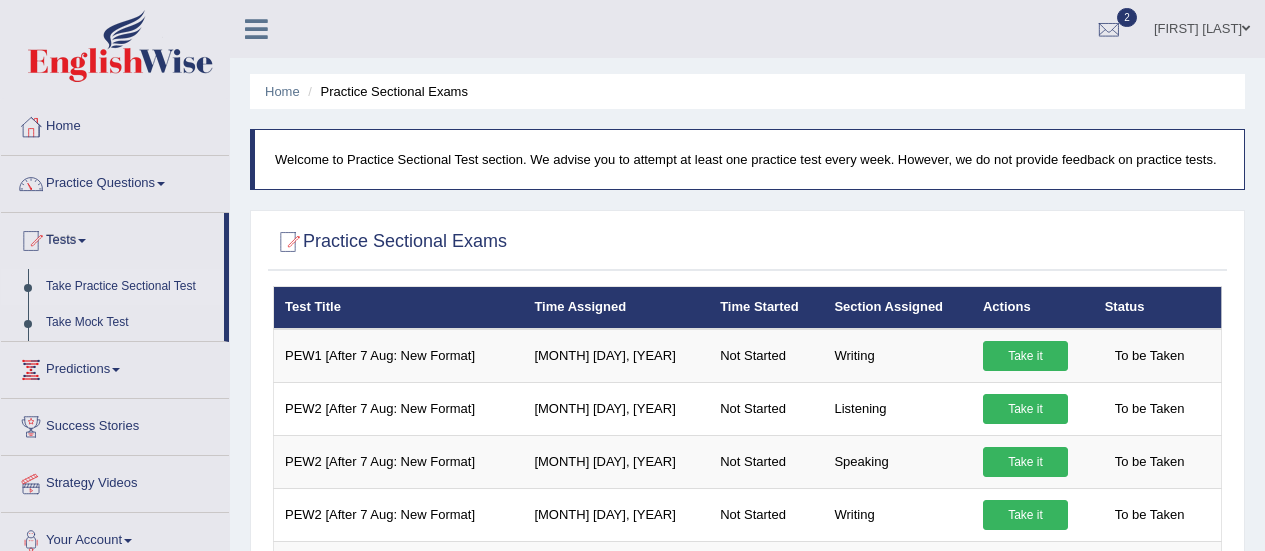 scroll, scrollTop: 0, scrollLeft: 0, axis: both 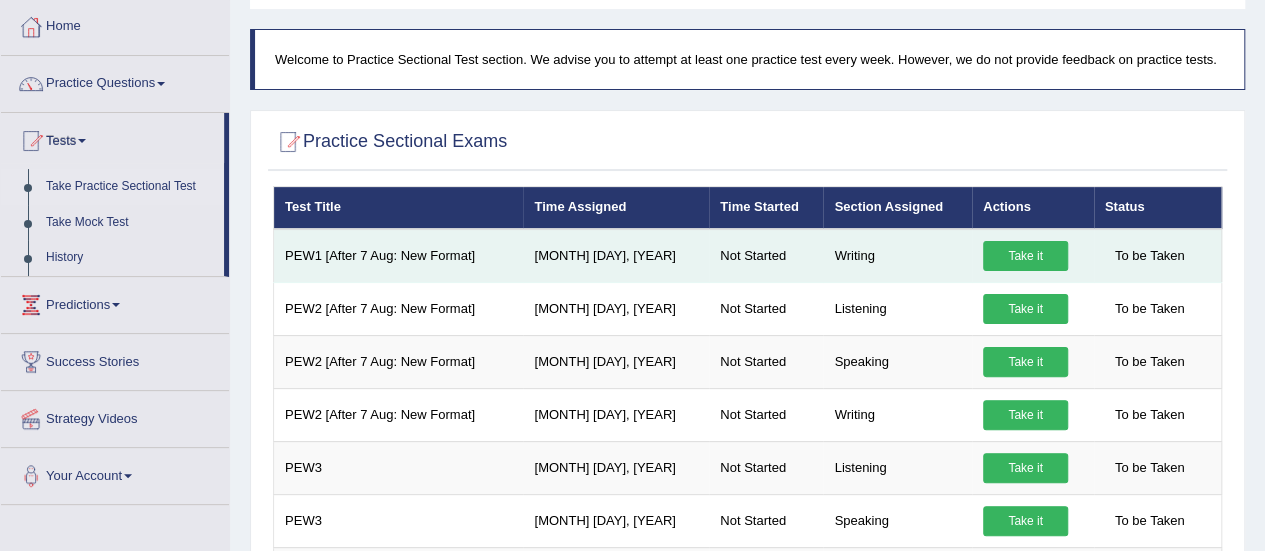 drag, startPoint x: 1000, startPoint y: 258, endPoint x: 989, endPoint y: 259, distance: 11.045361 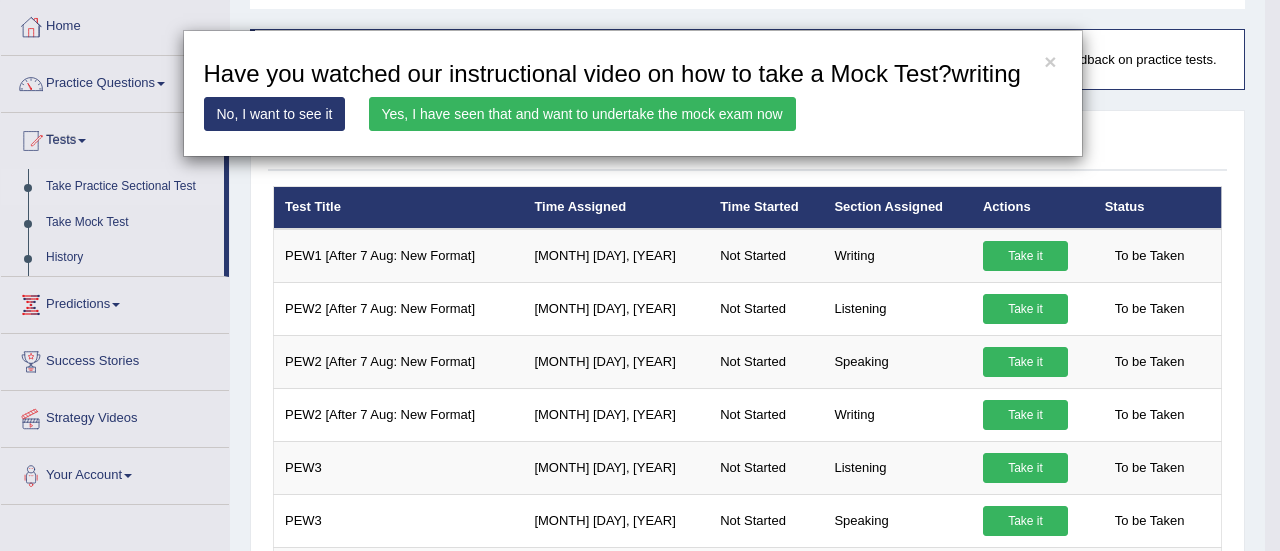 click on "Yes, I have seen that and want to undertake the mock exam now" at bounding box center [582, 114] 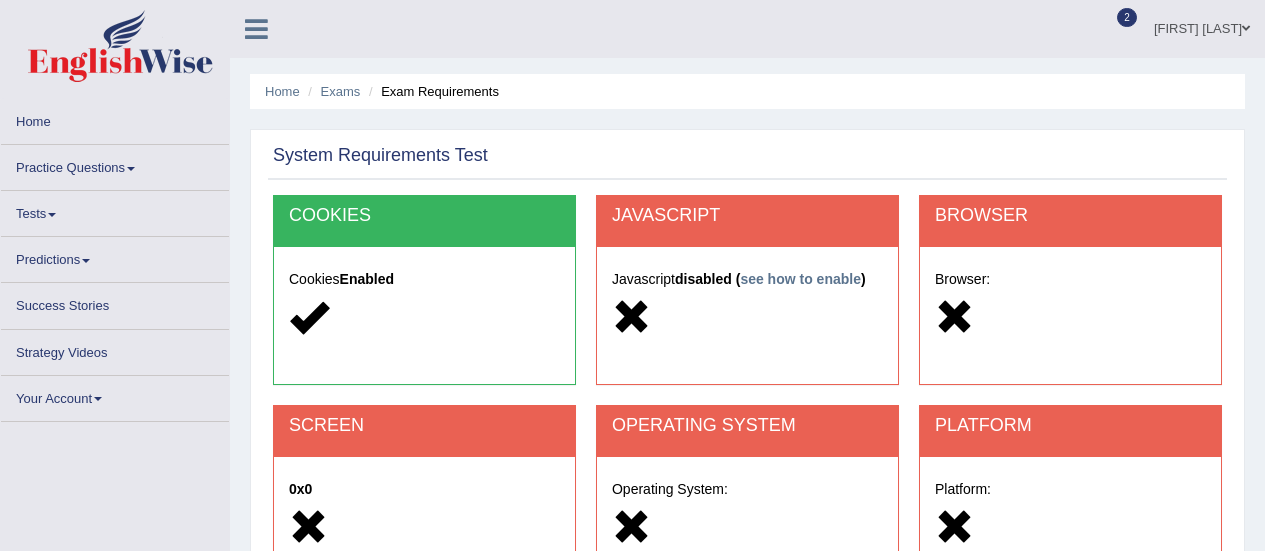 scroll, scrollTop: 0, scrollLeft: 0, axis: both 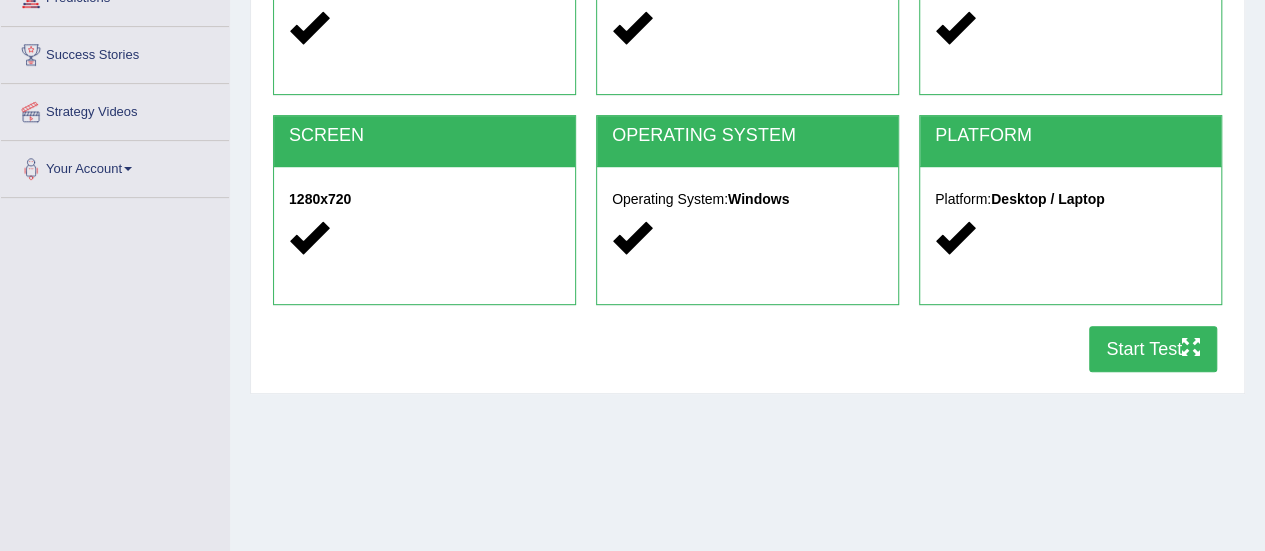 click on "Start Test" at bounding box center (1153, 349) 